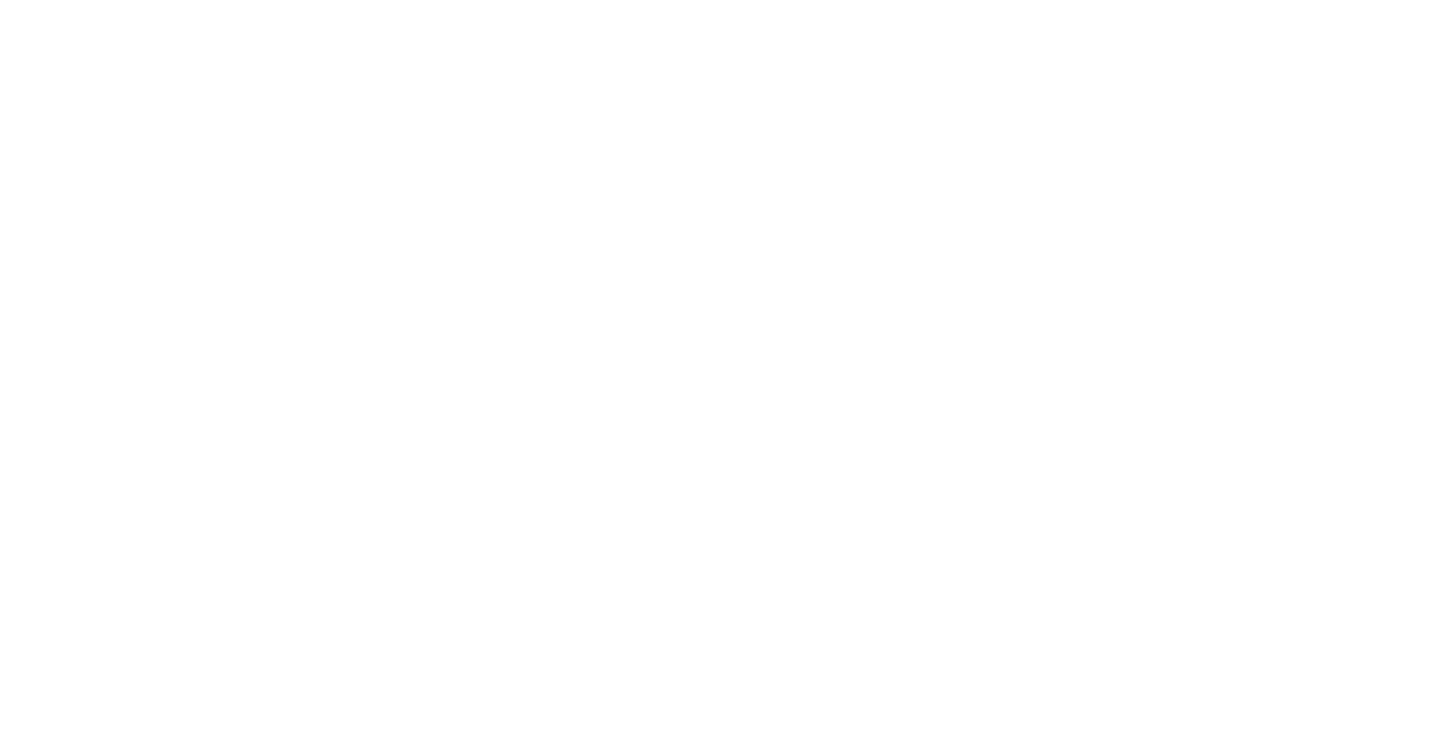 scroll, scrollTop: 0, scrollLeft: 0, axis: both 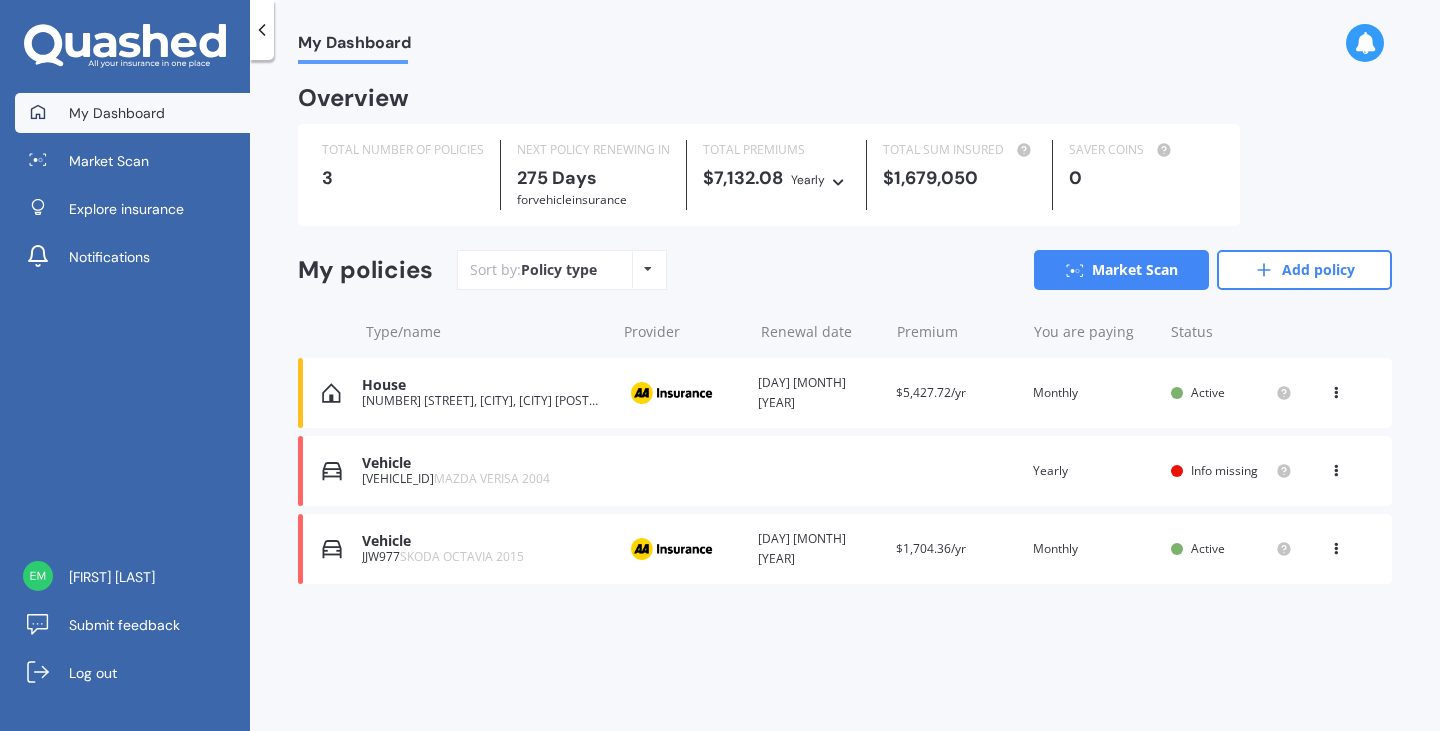 click at bounding box center [1336, 467] 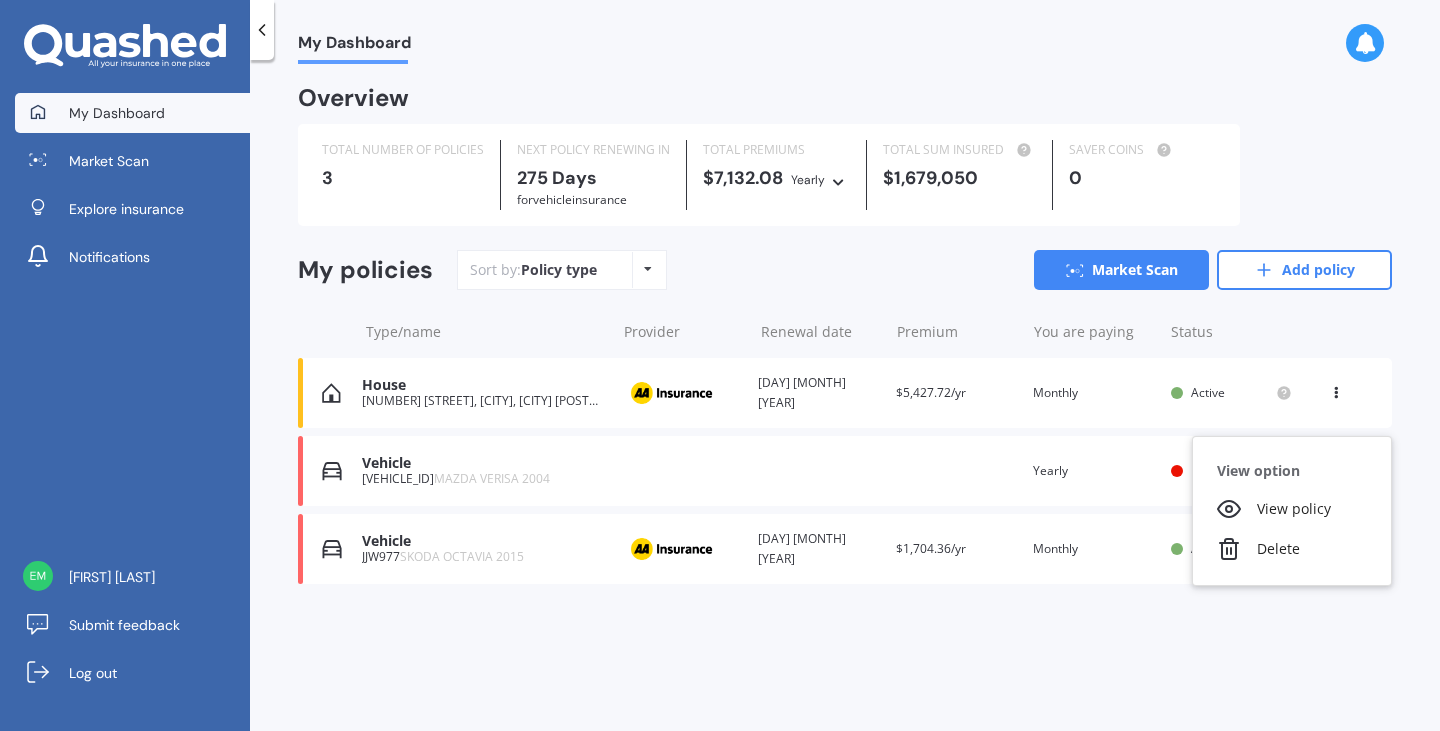 click on "Vehicle [VEHICLE_ID] MAZDA VERISA 2004 Renewal date Premium You are paying Yearly Status Info missing View option View policy Delete" at bounding box center [845, 471] 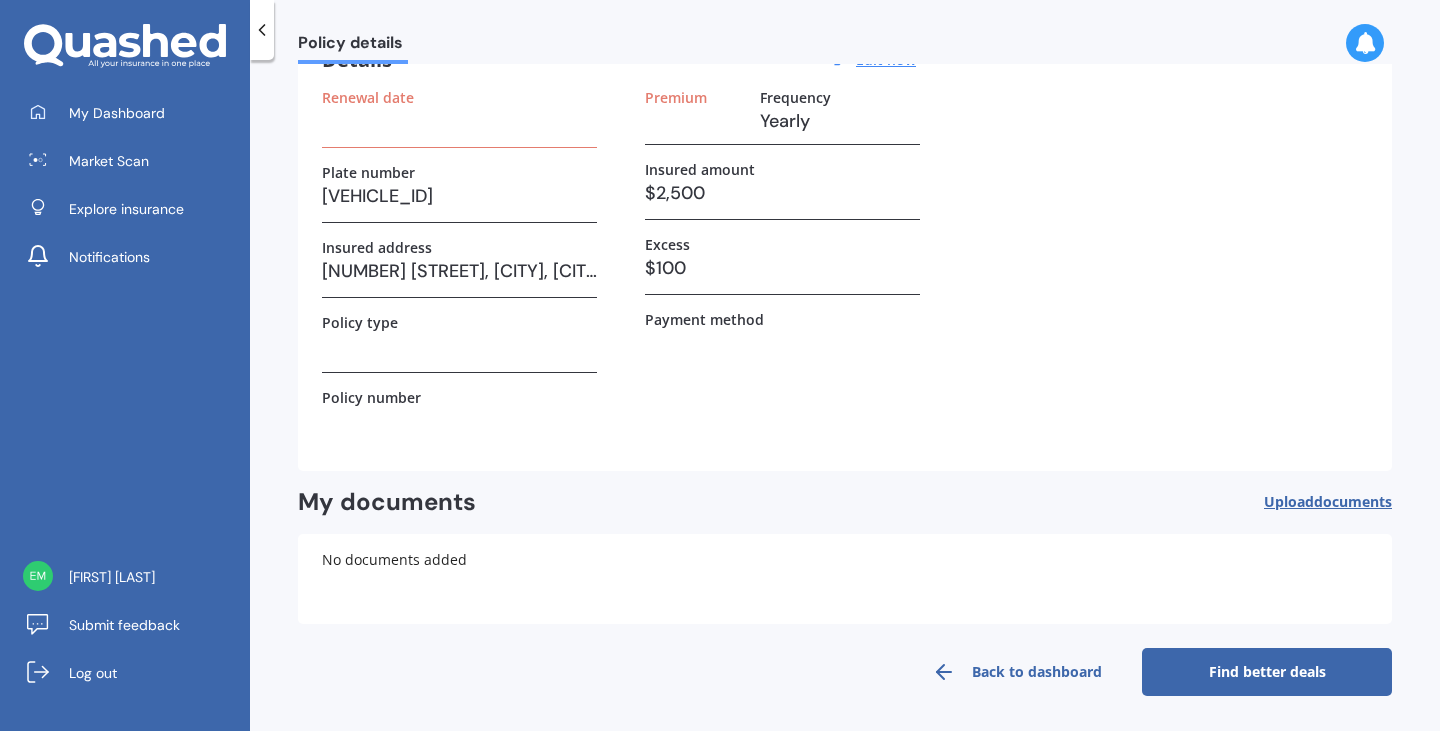 scroll, scrollTop: 0, scrollLeft: 0, axis: both 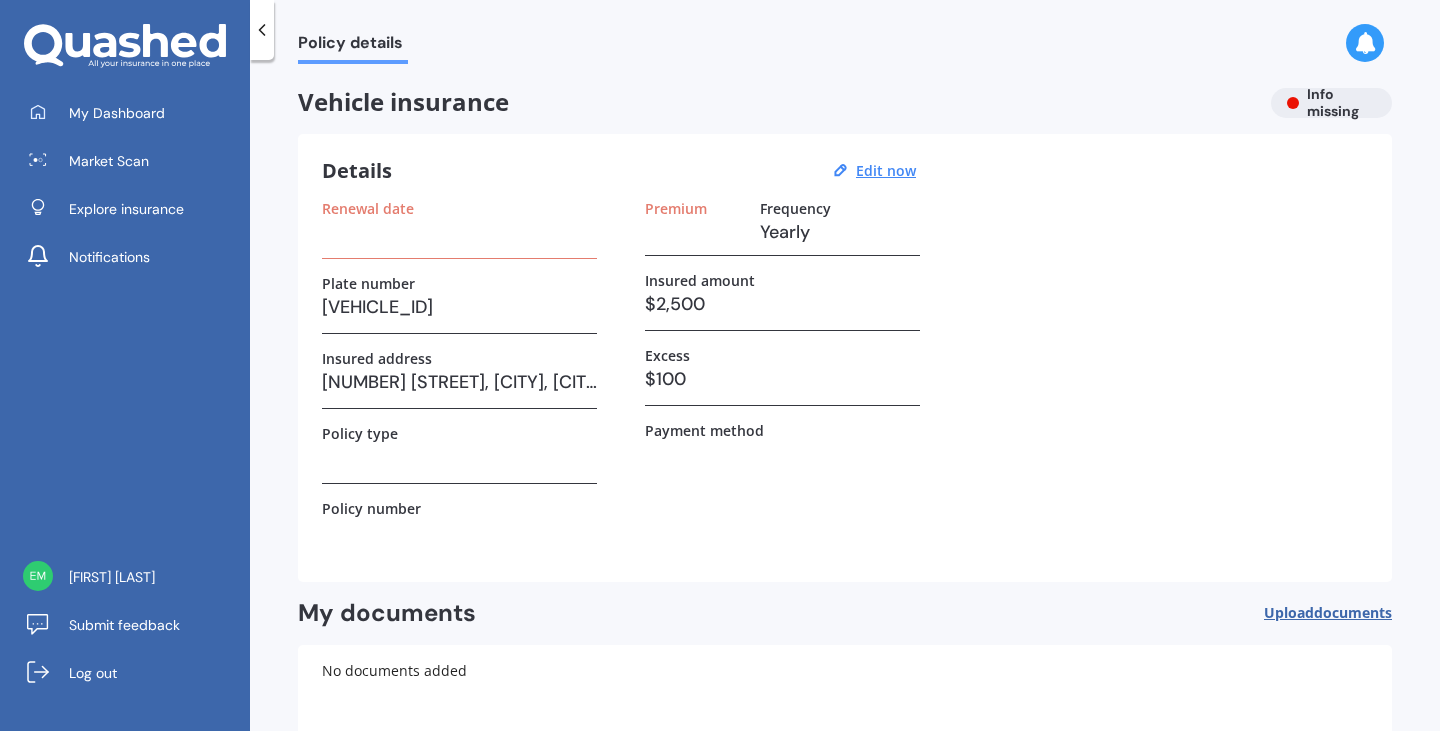 click 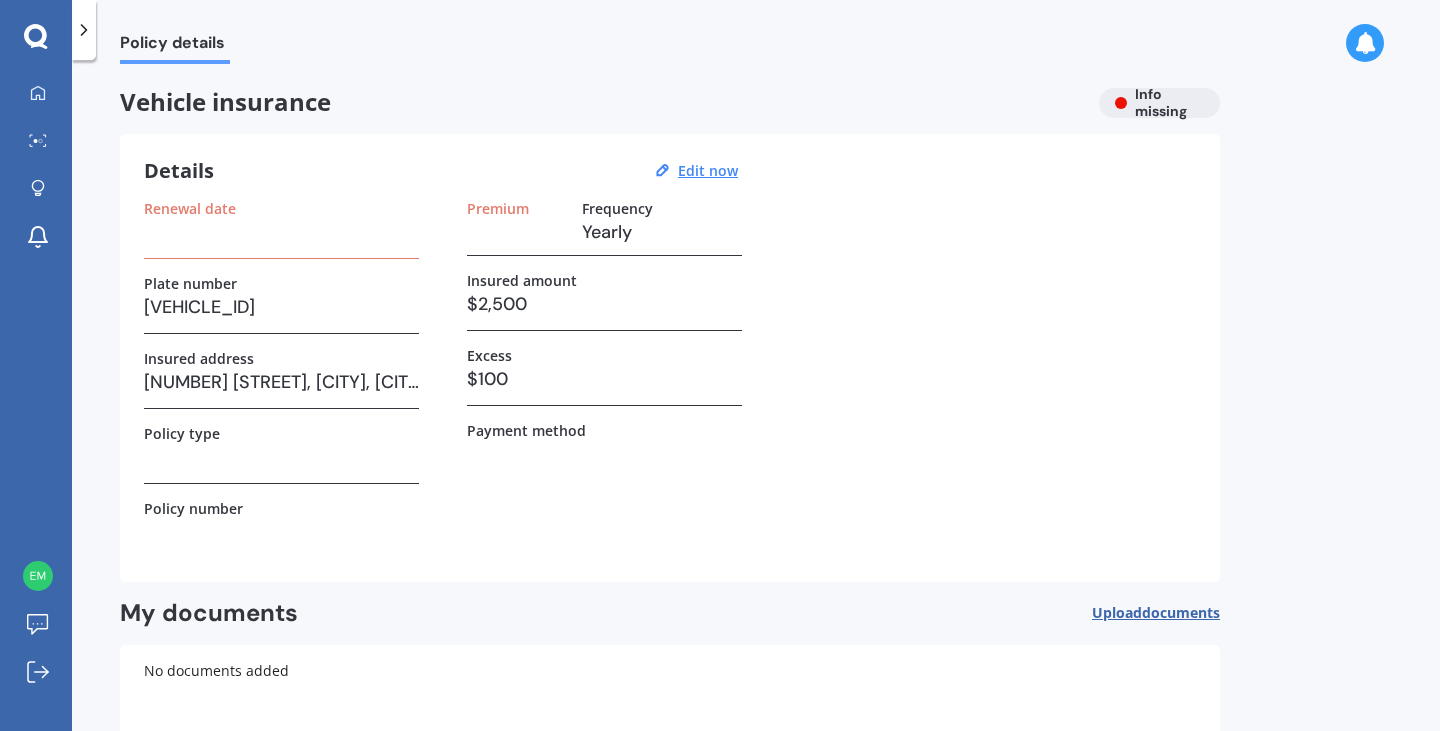 click 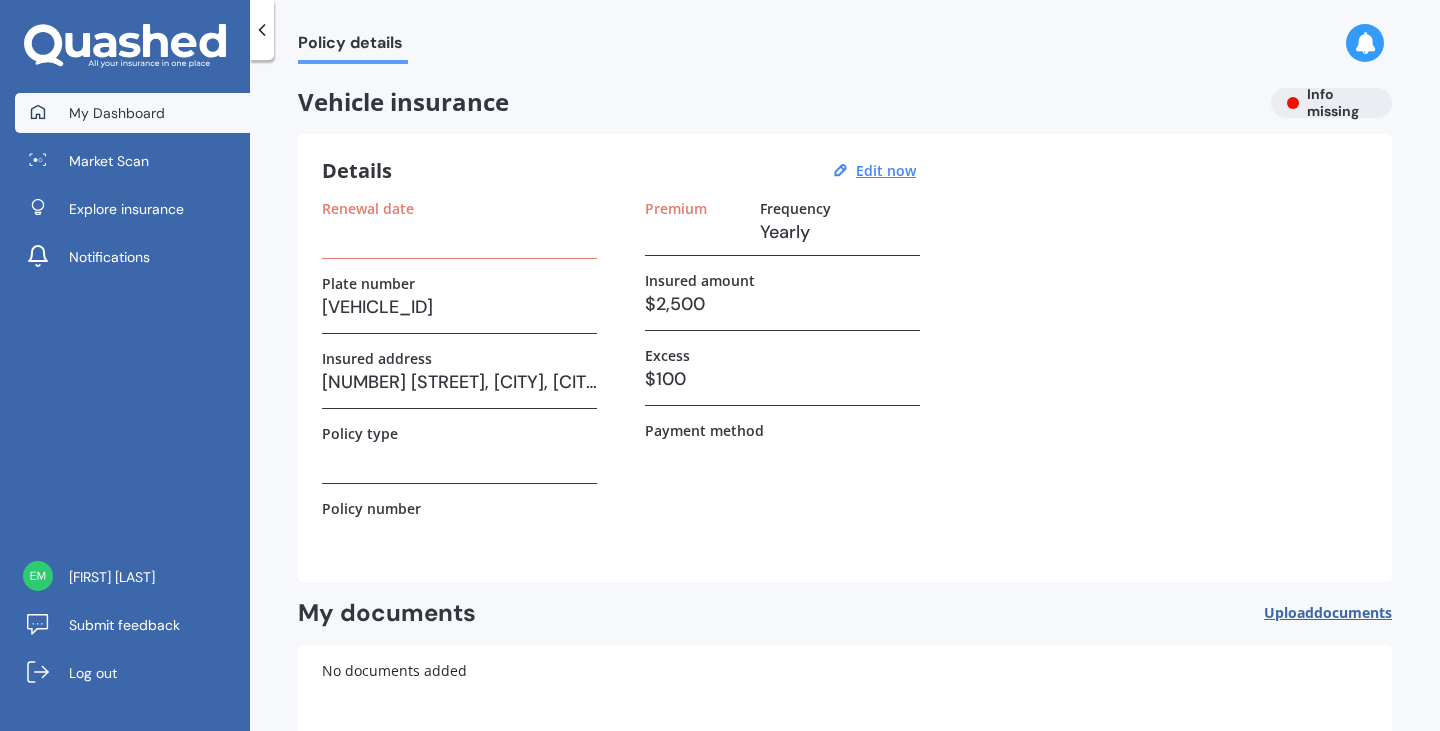 click on "My Dashboard" at bounding box center (117, 113) 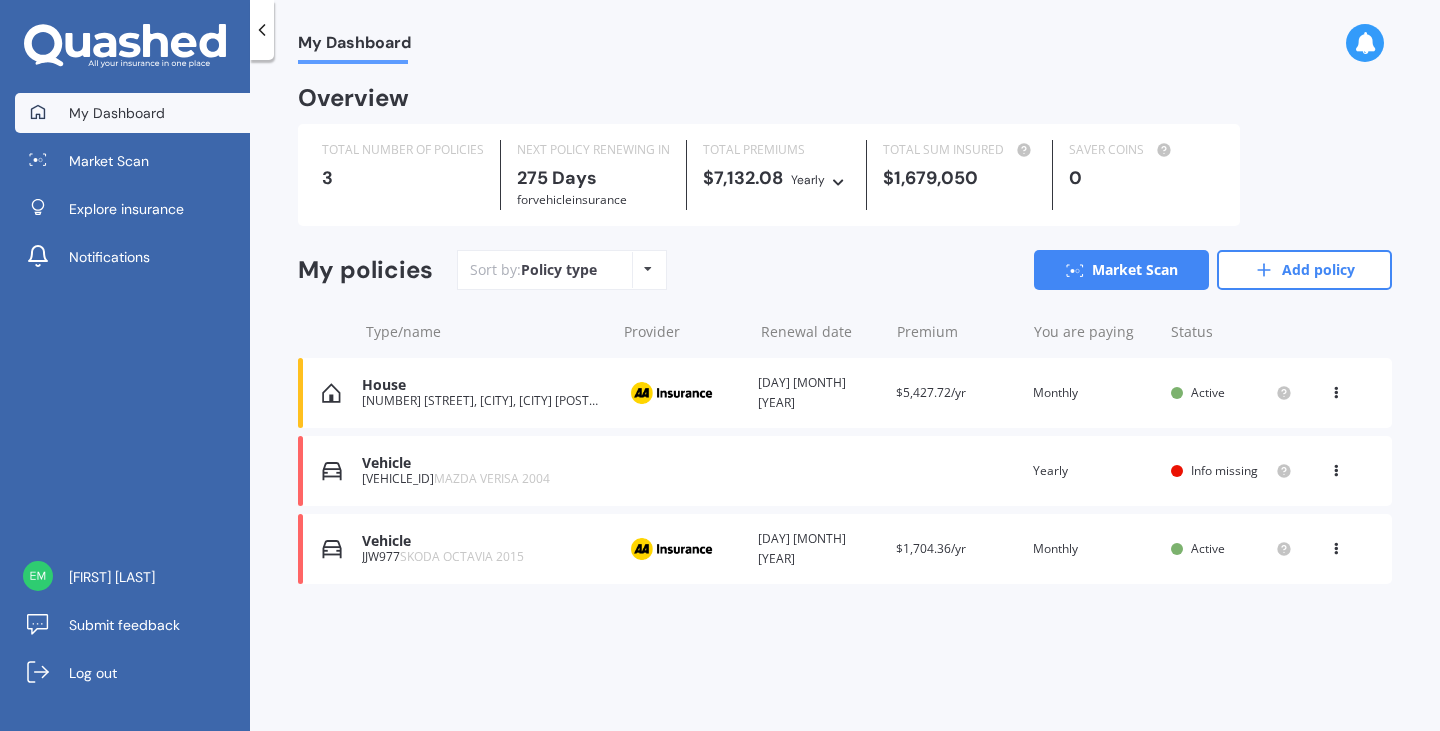 click at bounding box center [1336, 467] 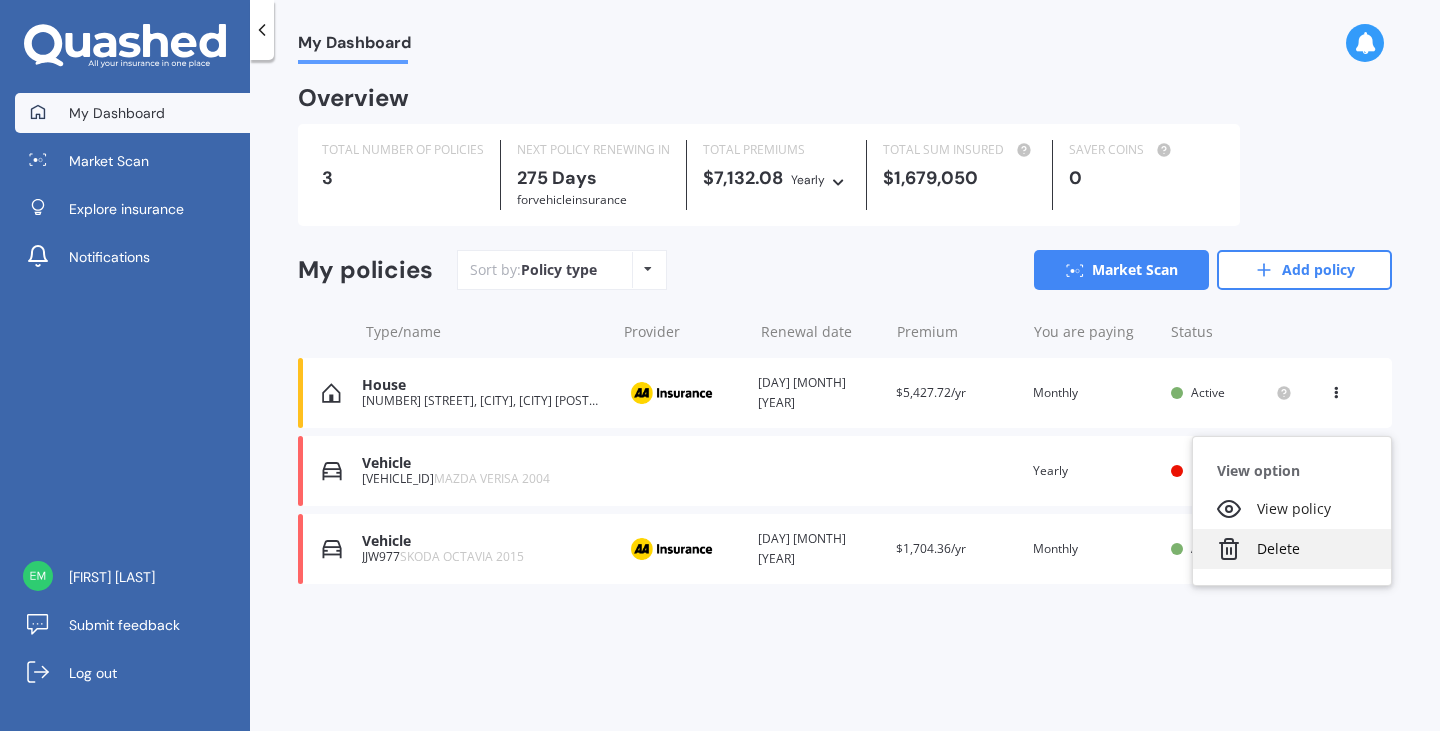 click on "Delete" at bounding box center (1292, 549) 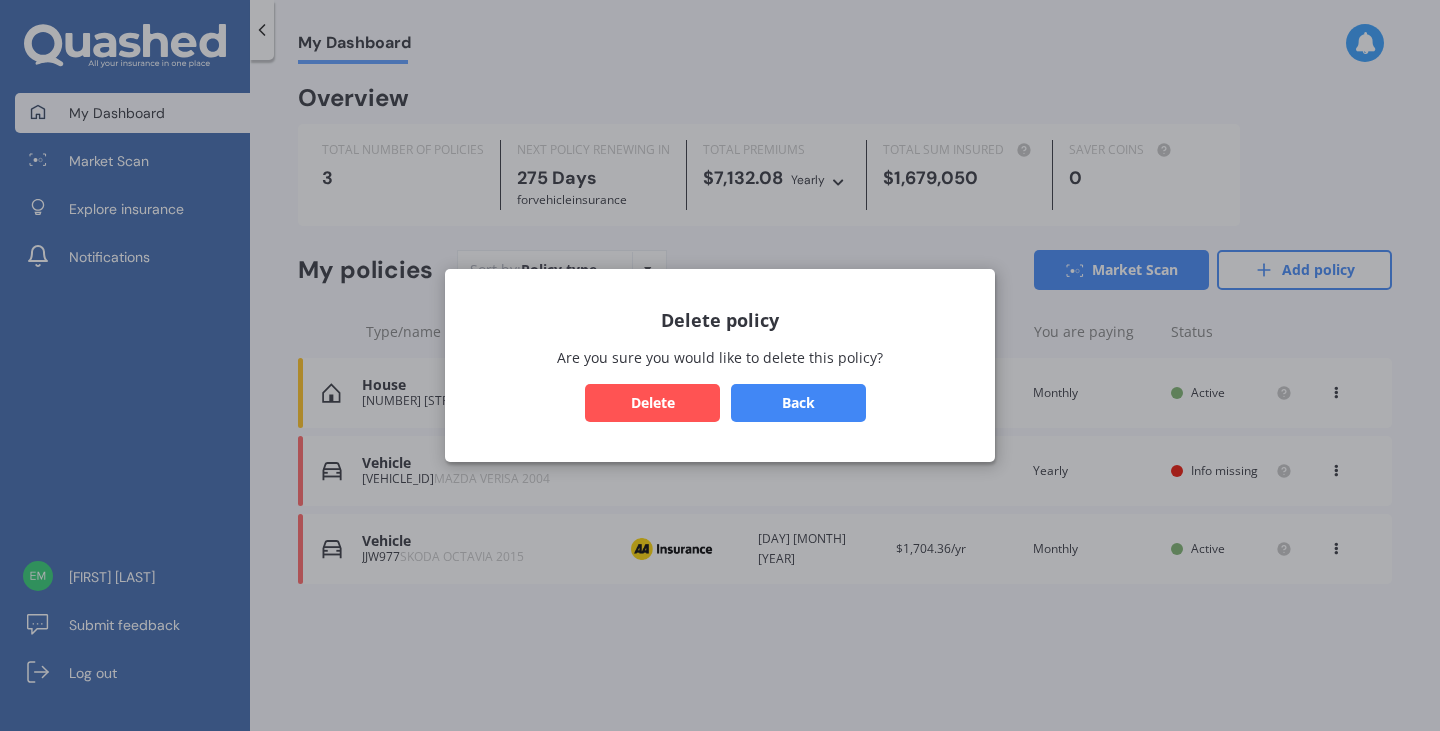 click on "Delete" at bounding box center [652, 403] 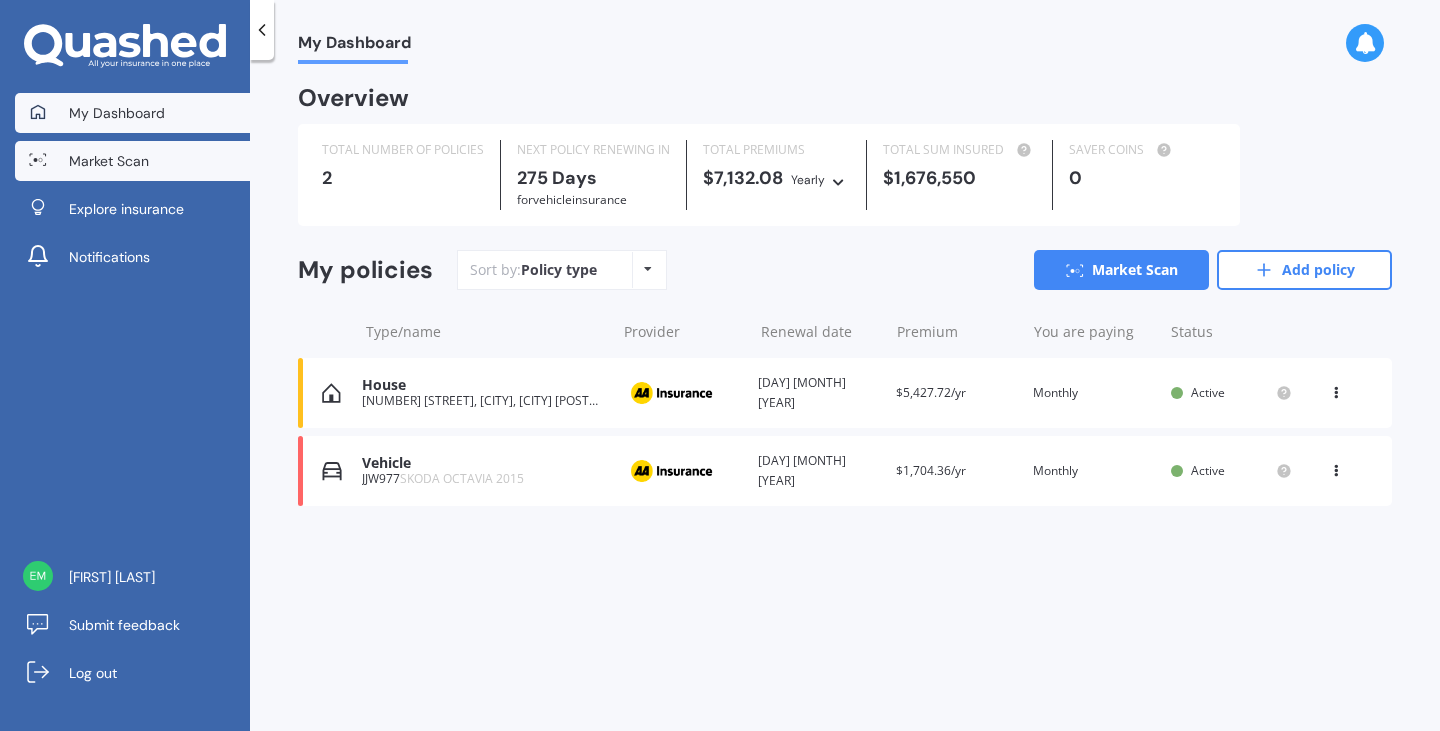 click on "Market Scan" at bounding box center [109, 161] 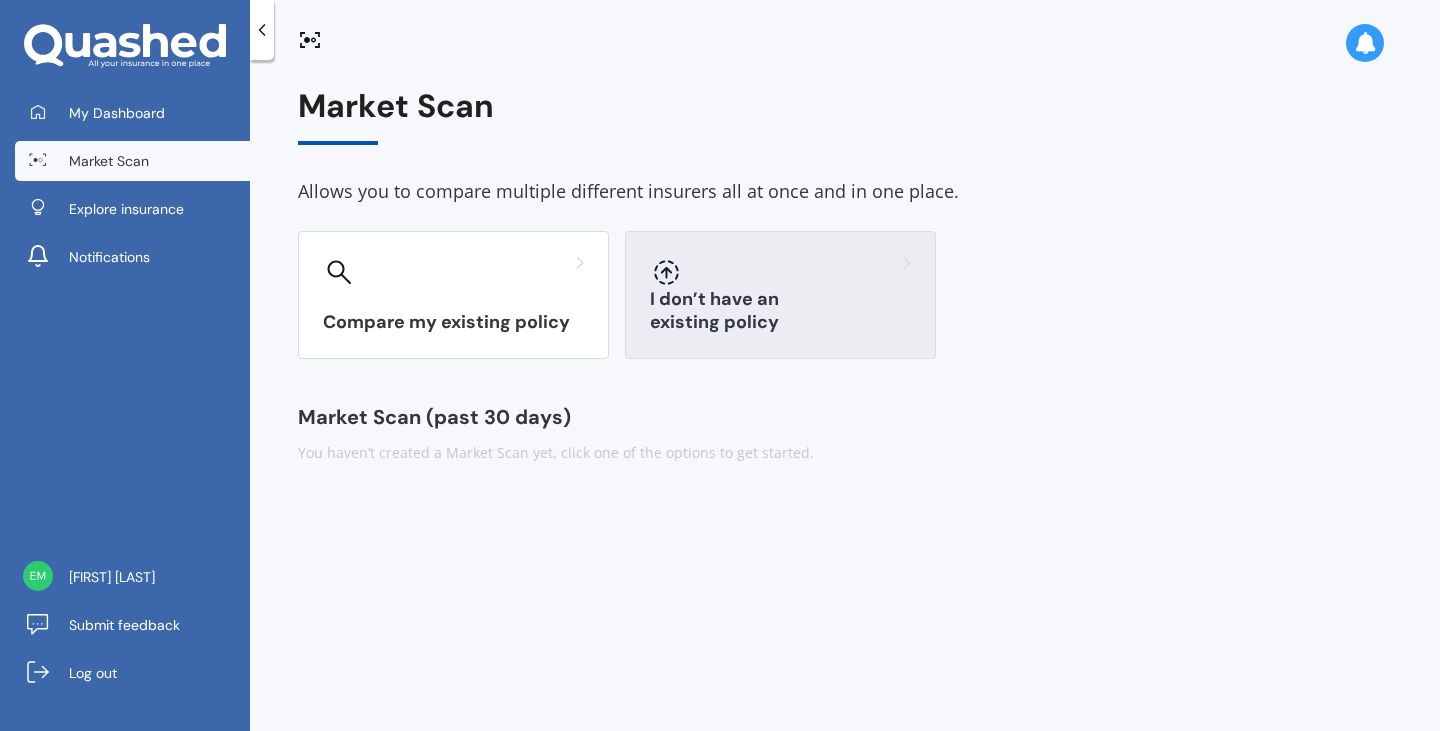 click on "I don’t have an existing policy" at bounding box center [780, 295] 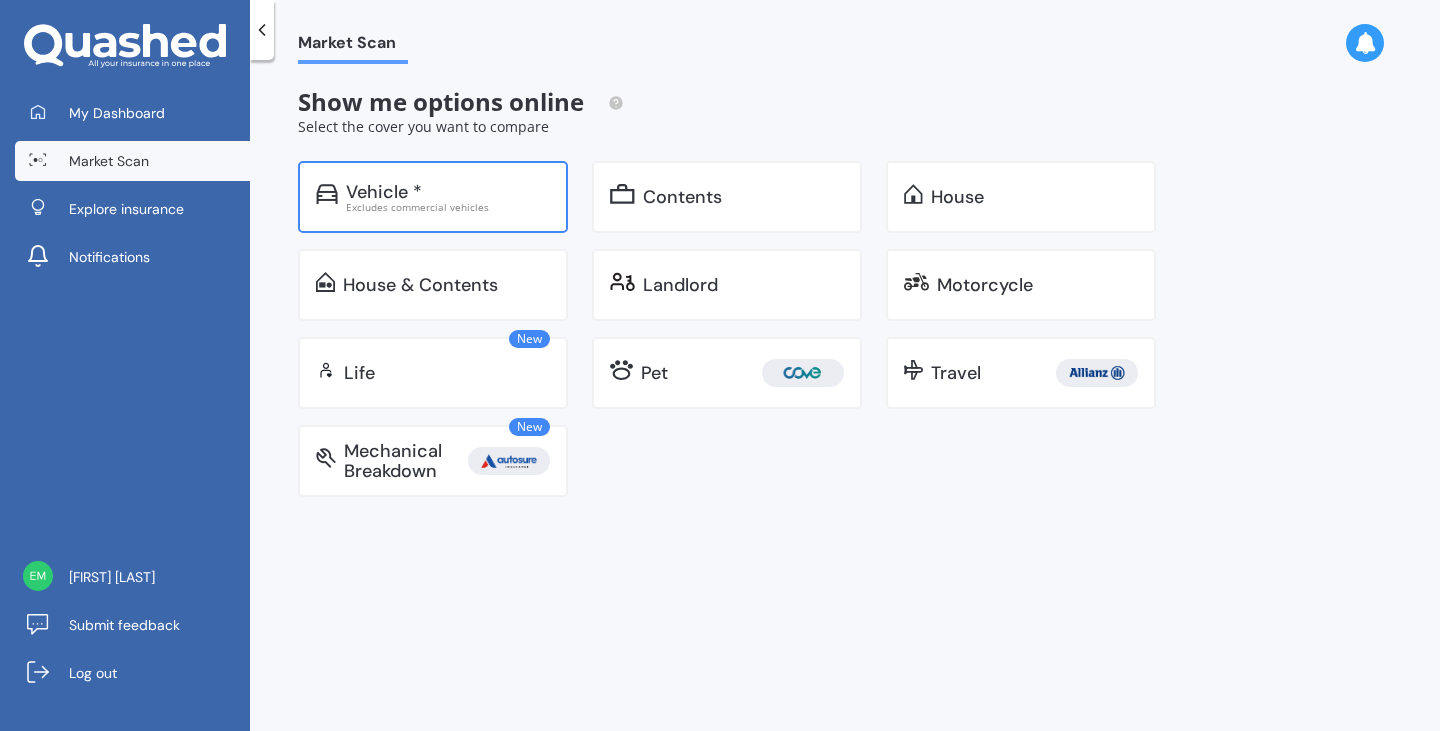click on "Vehicle *" at bounding box center (448, 192) 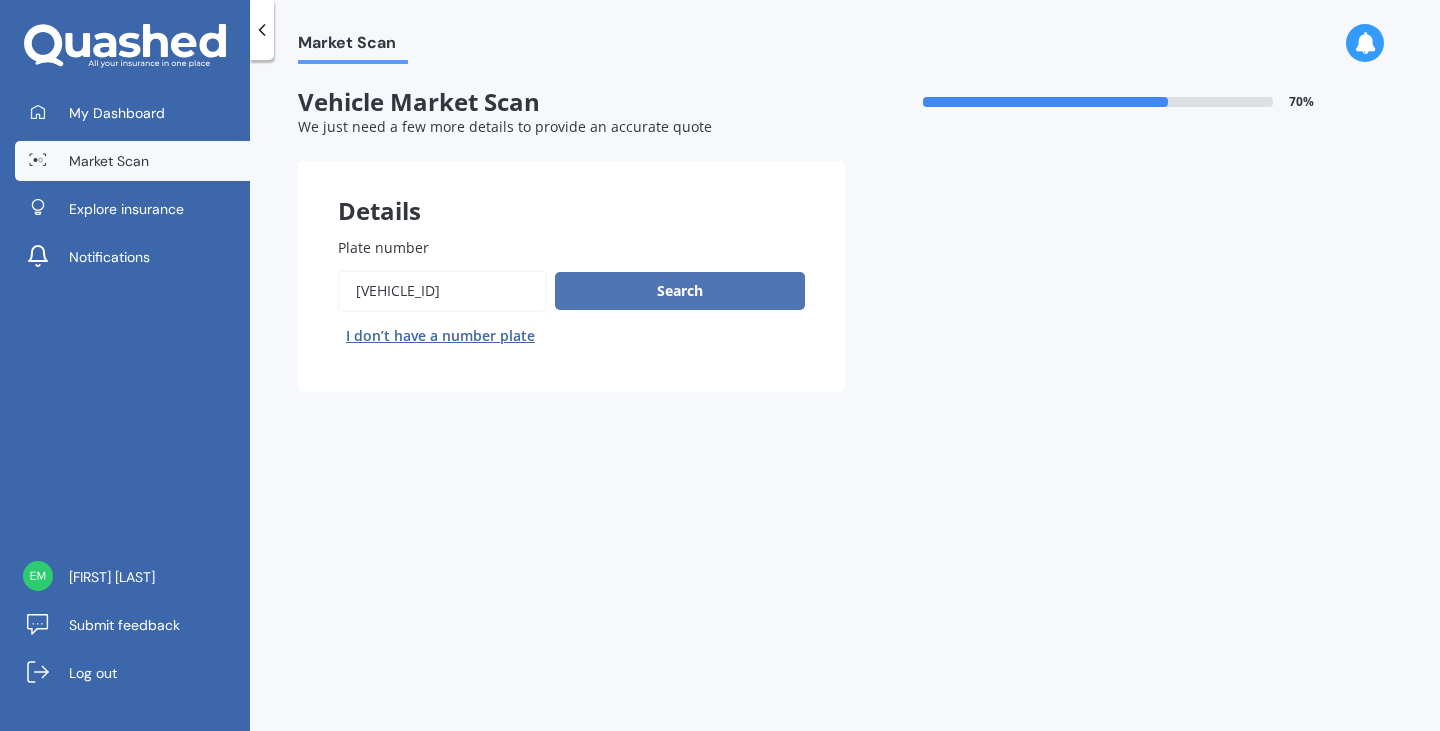 click on "Search" at bounding box center [680, 291] 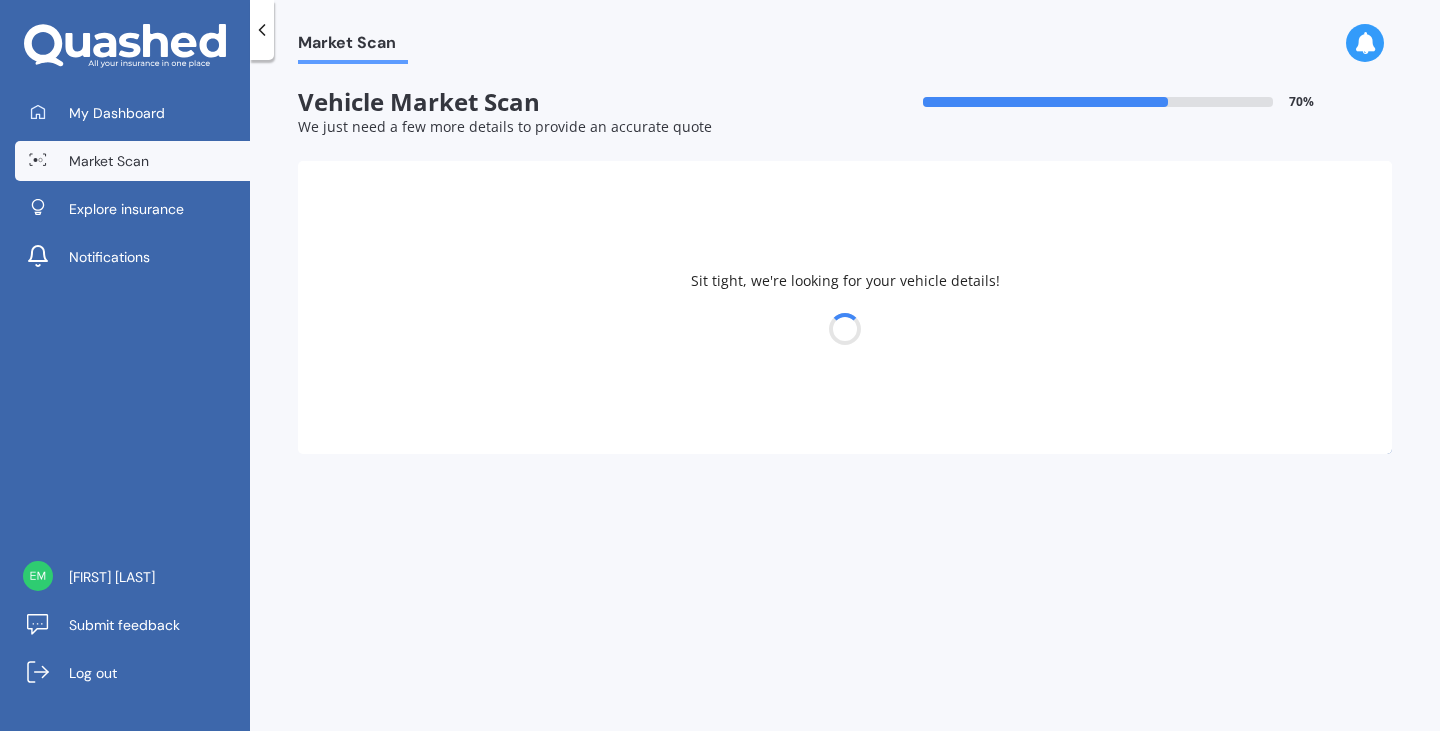 select on "MAZDA" 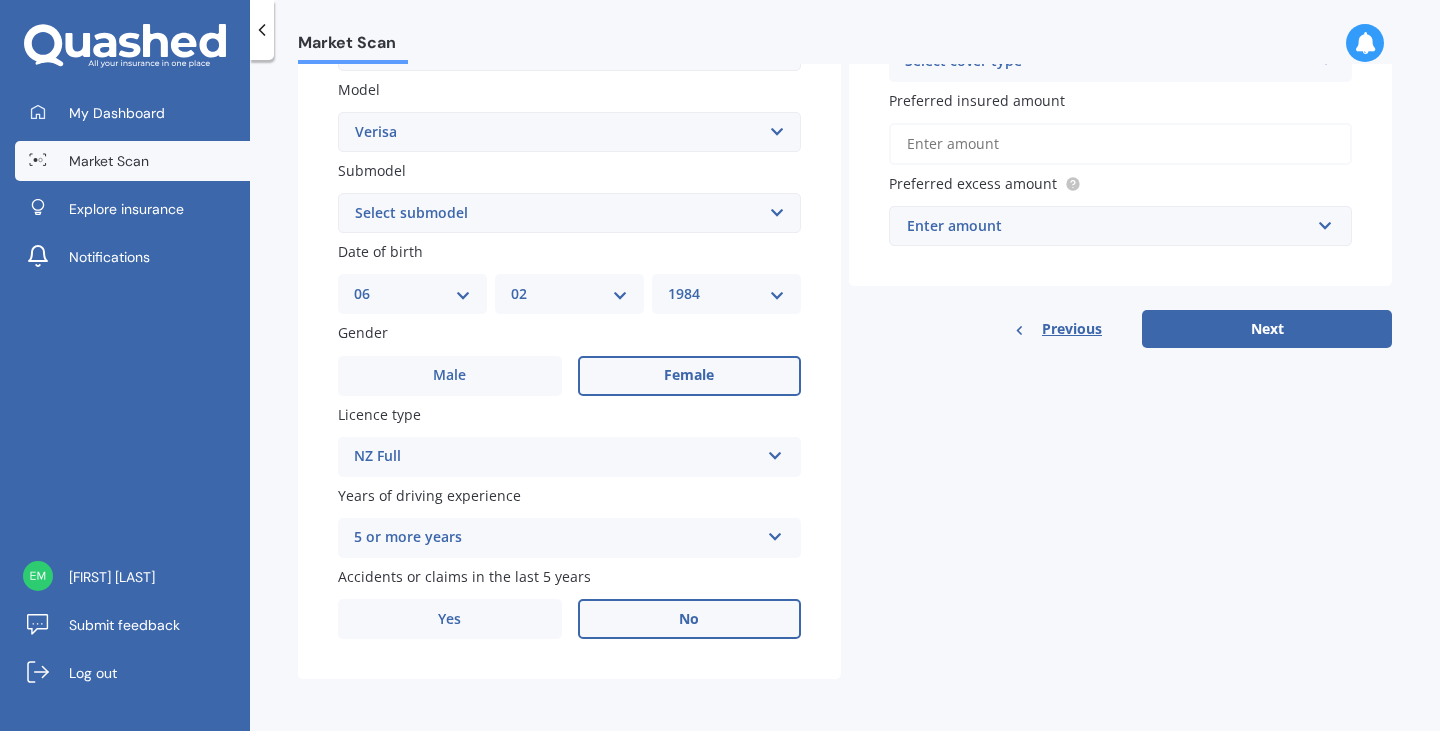 scroll, scrollTop: 451, scrollLeft: 0, axis: vertical 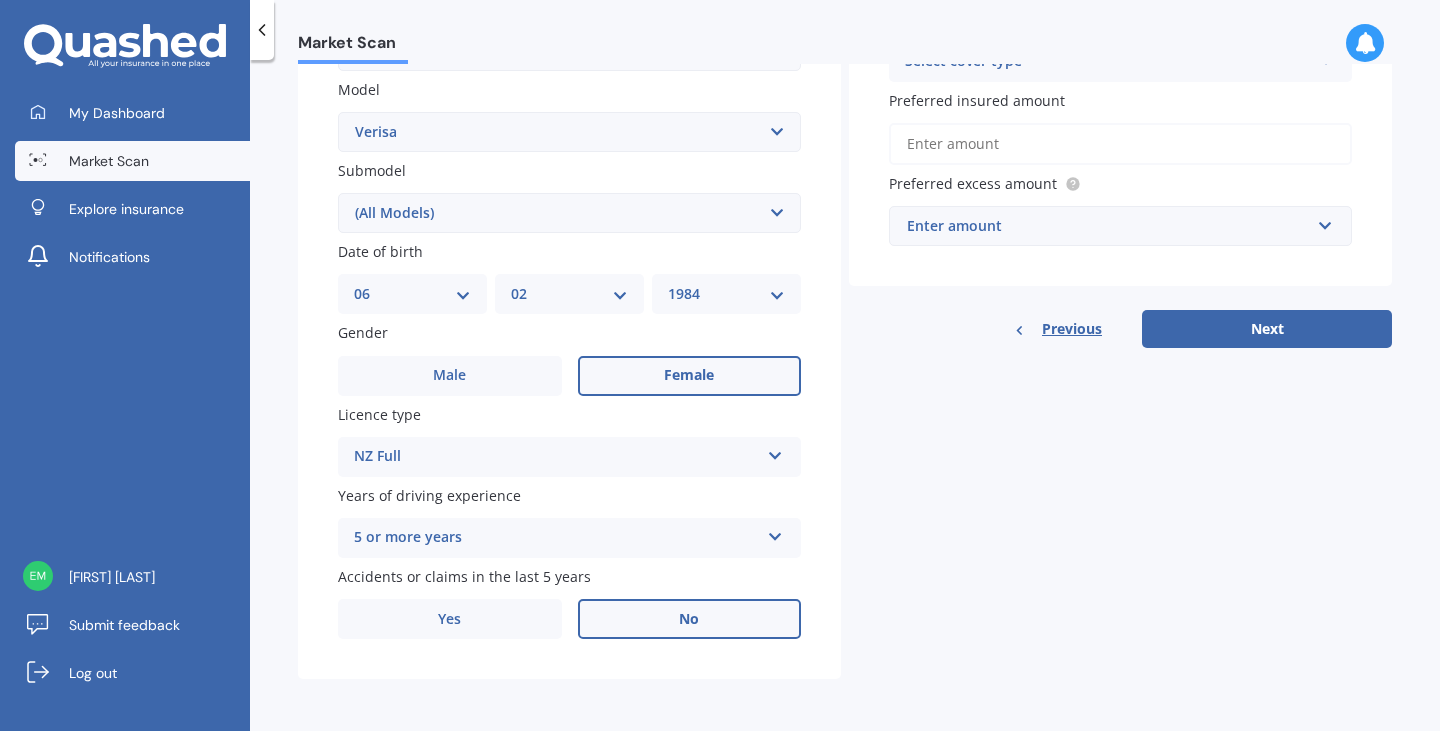 click on "Select submodel (All Models)" at bounding box center (569, 213) 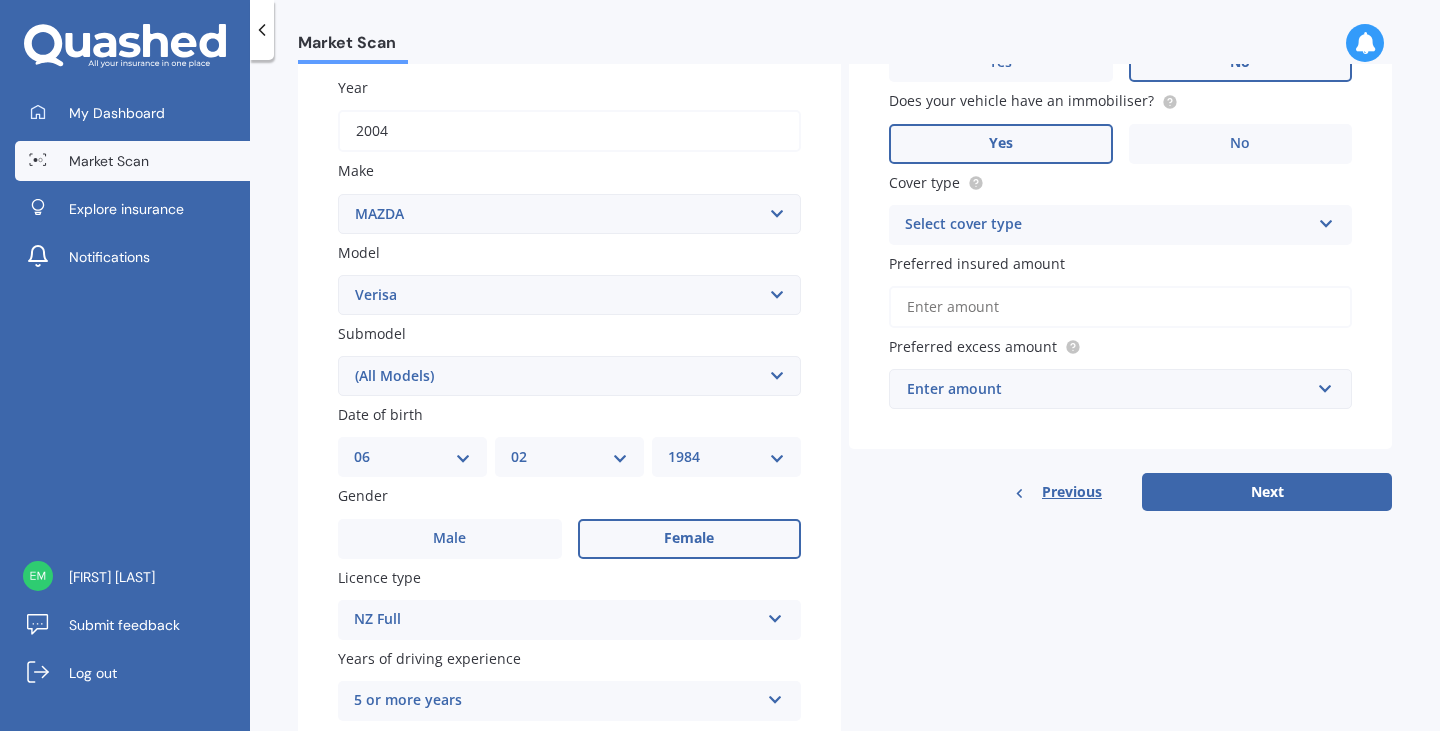 scroll, scrollTop: 284, scrollLeft: 0, axis: vertical 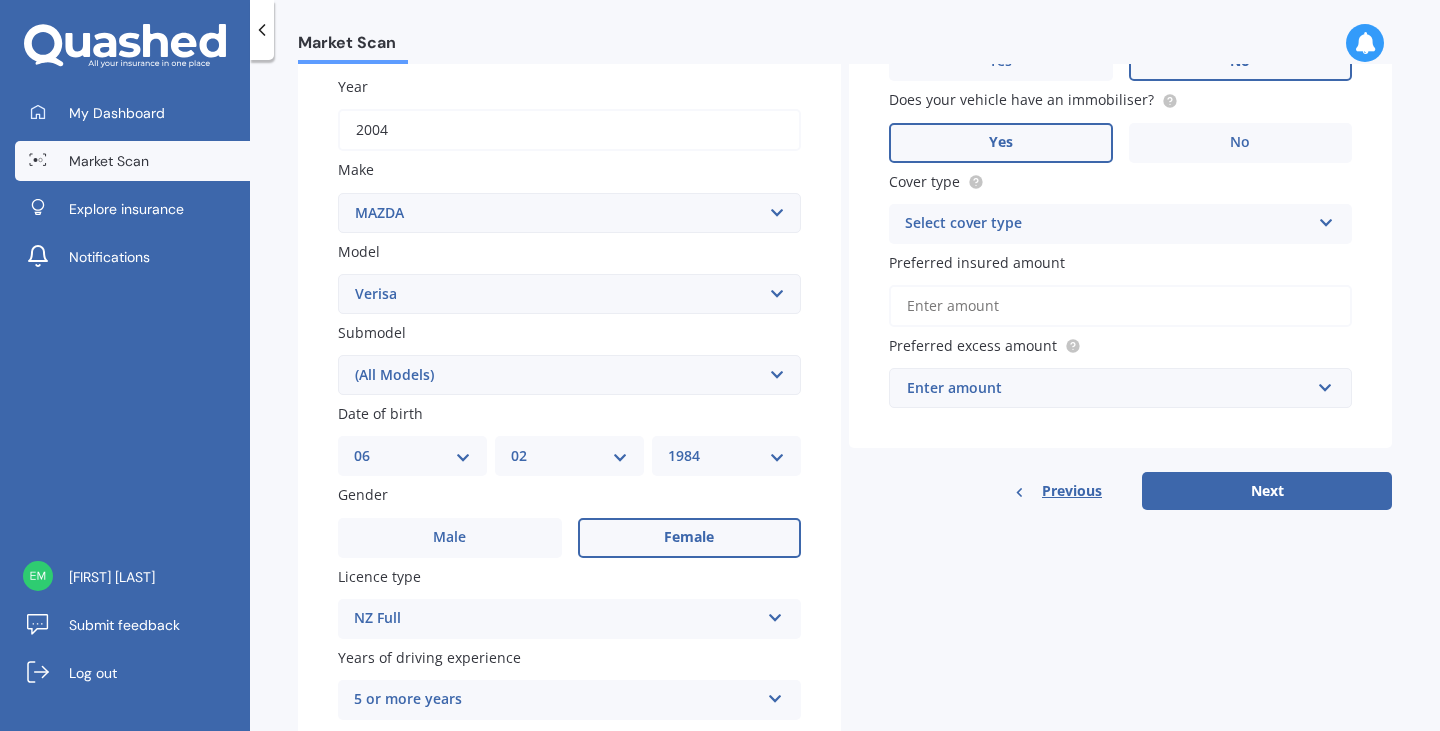 click on "Select cover type" at bounding box center [1107, 224] 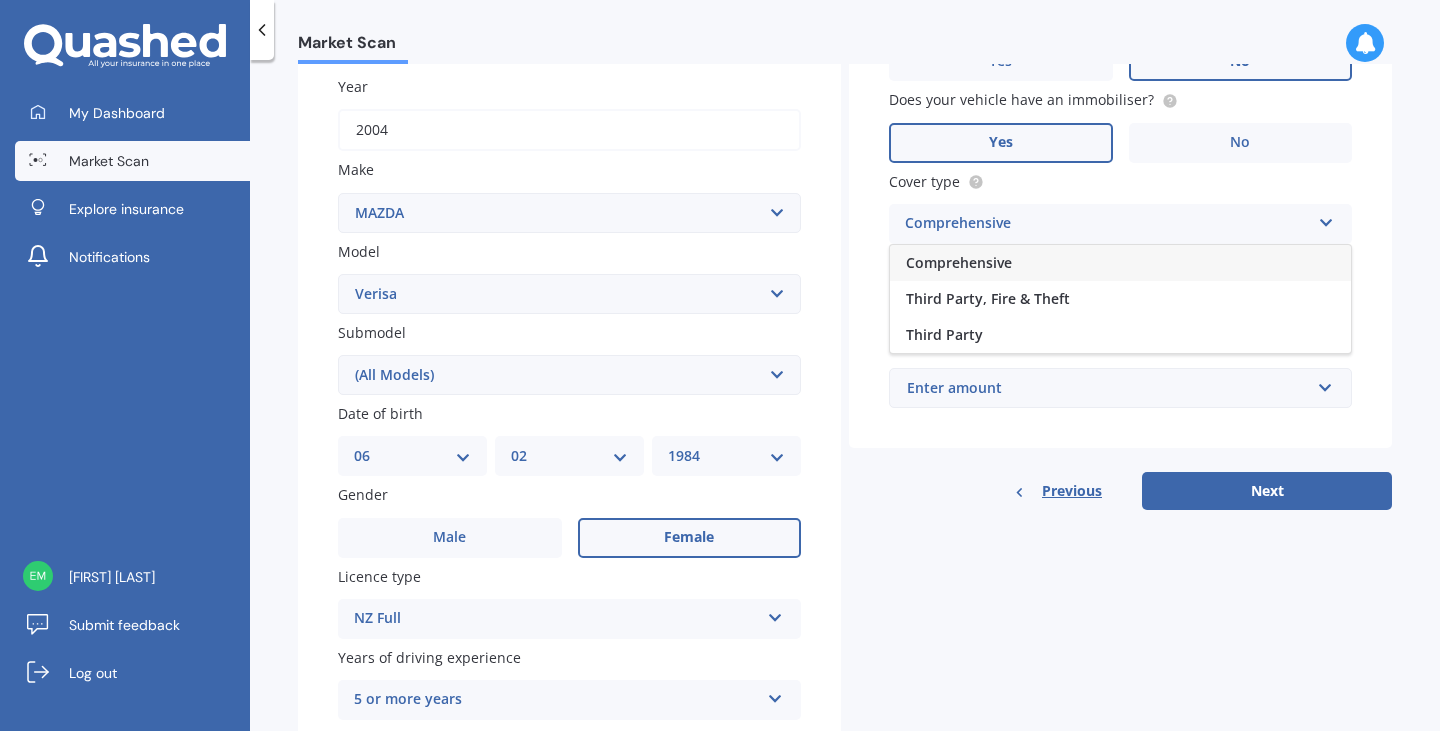 click on "Comprehensive" at bounding box center [959, 262] 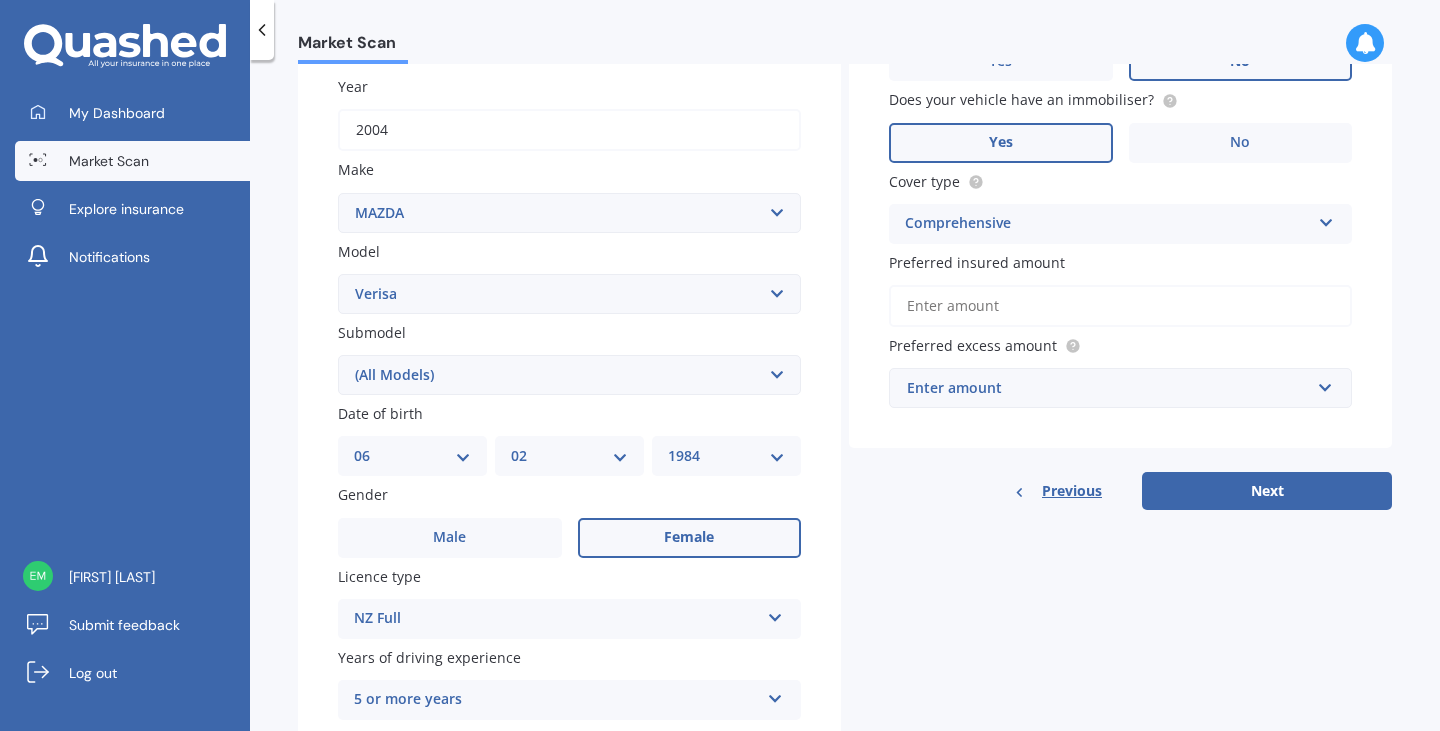 click on "Preferred insured amount" at bounding box center (1120, 306) 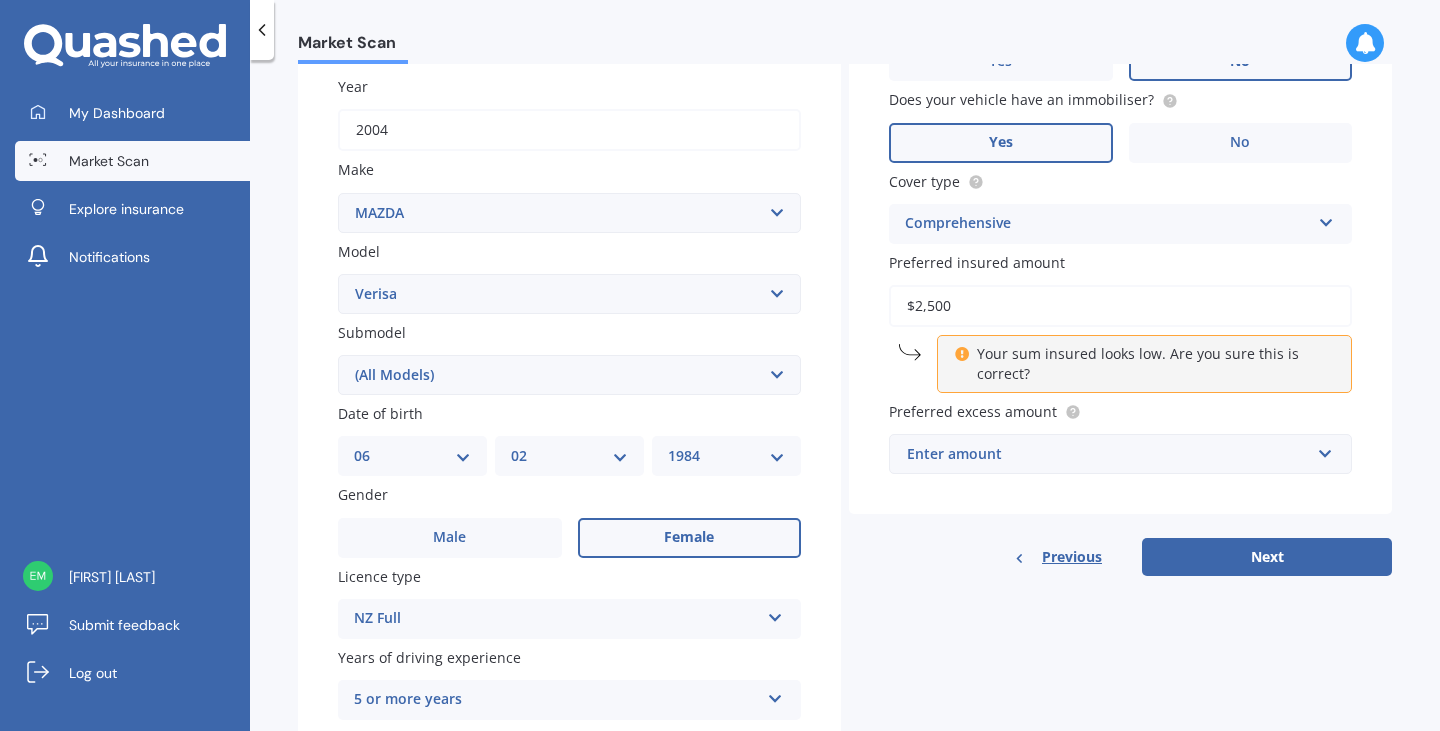type on "$2,500" 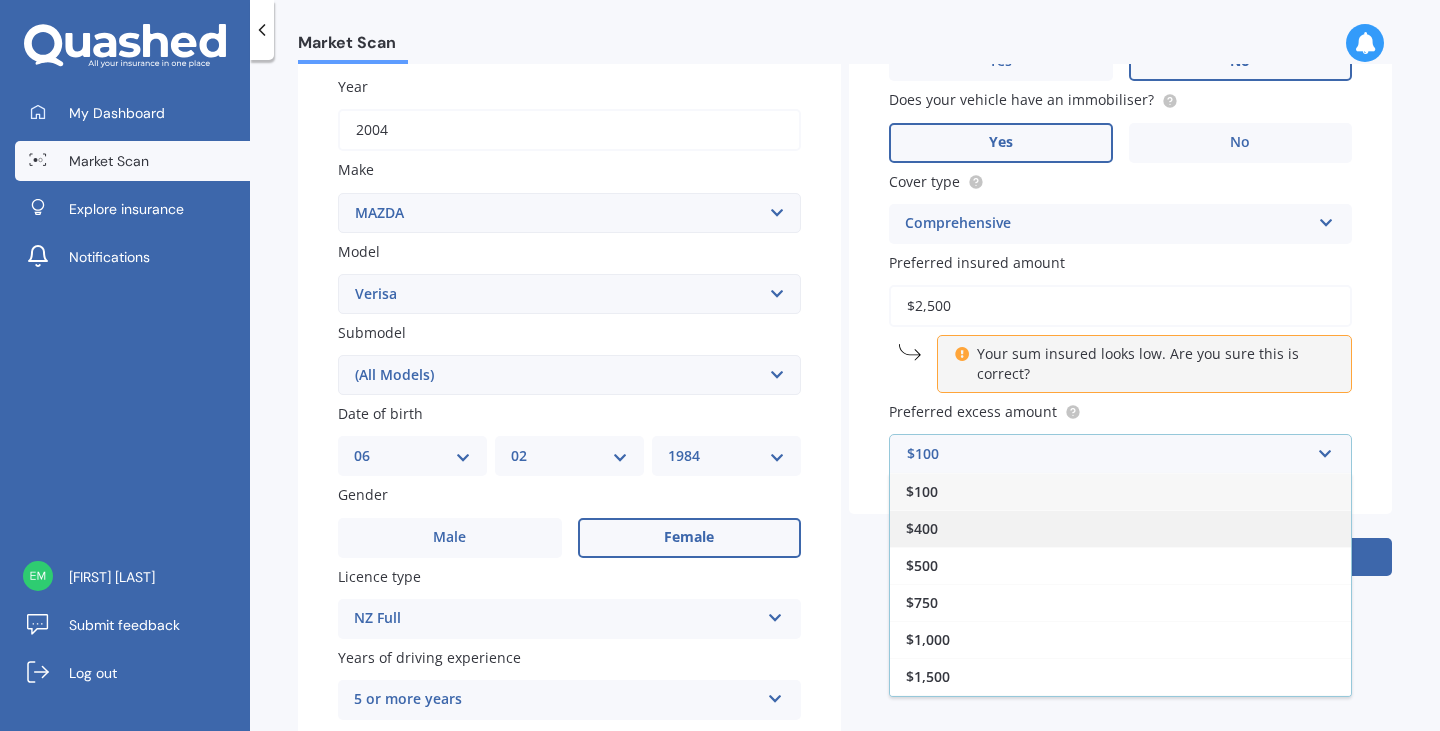 click on "$400" at bounding box center (1120, 528) 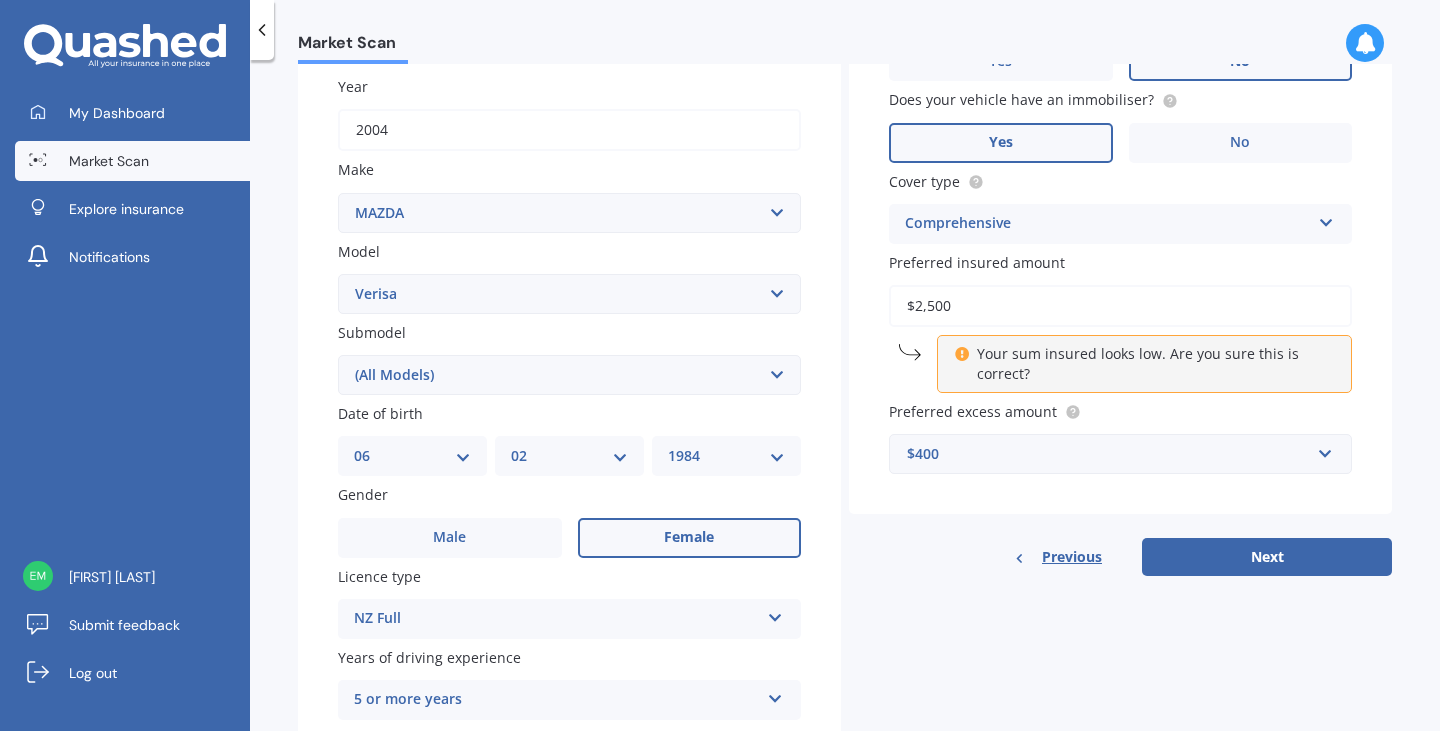 click on "$400" at bounding box center (1108, 454) 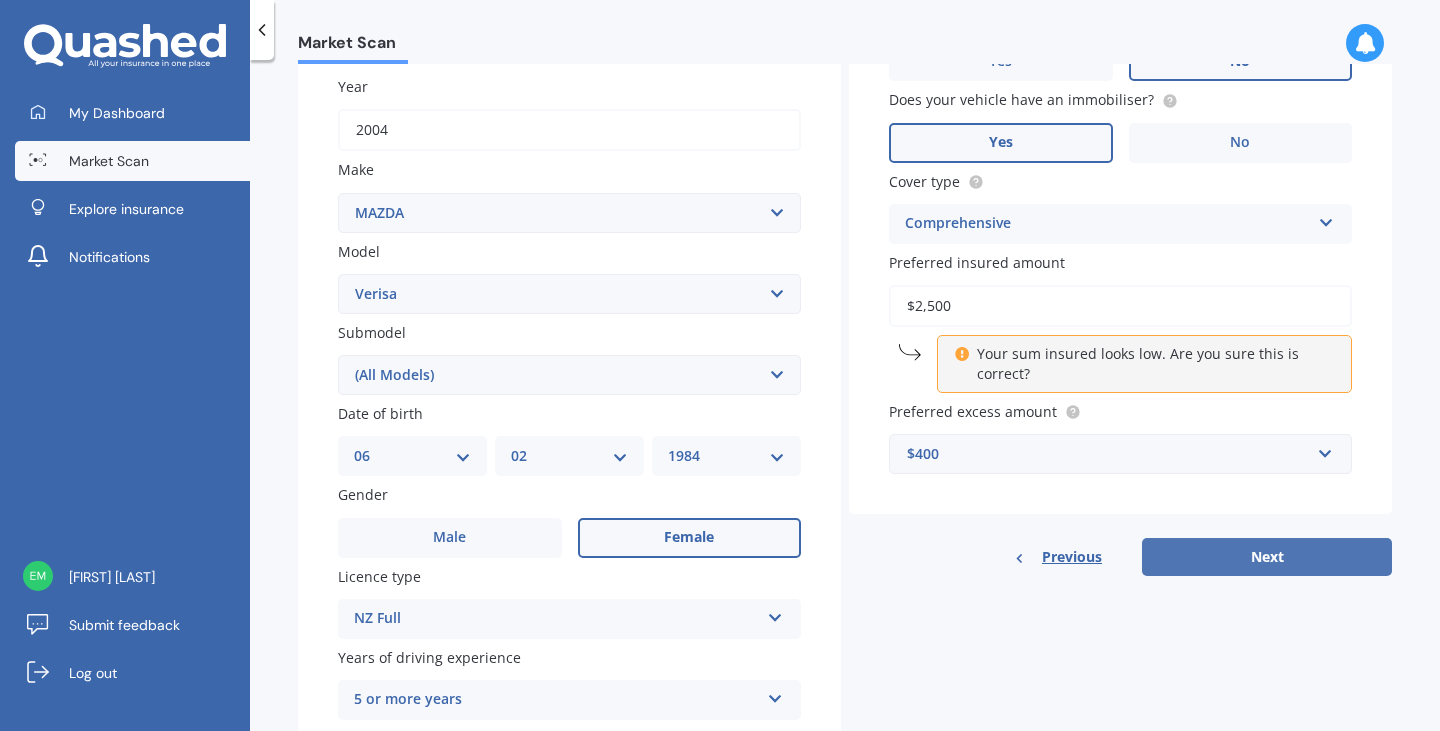 click on "Next" at bounding box center [1267, 557] 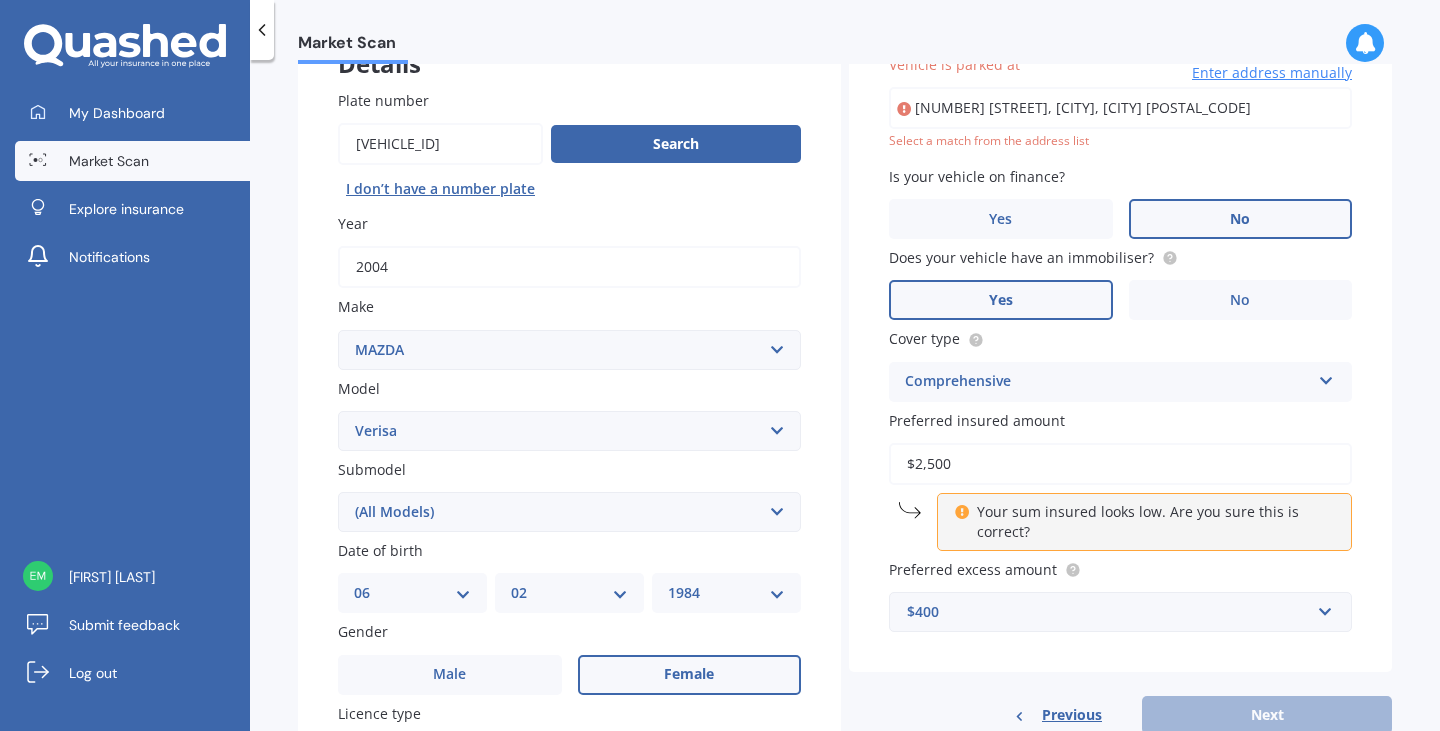 scroll, scrollTop: 137, scrollLeft: 0, axis: vertical 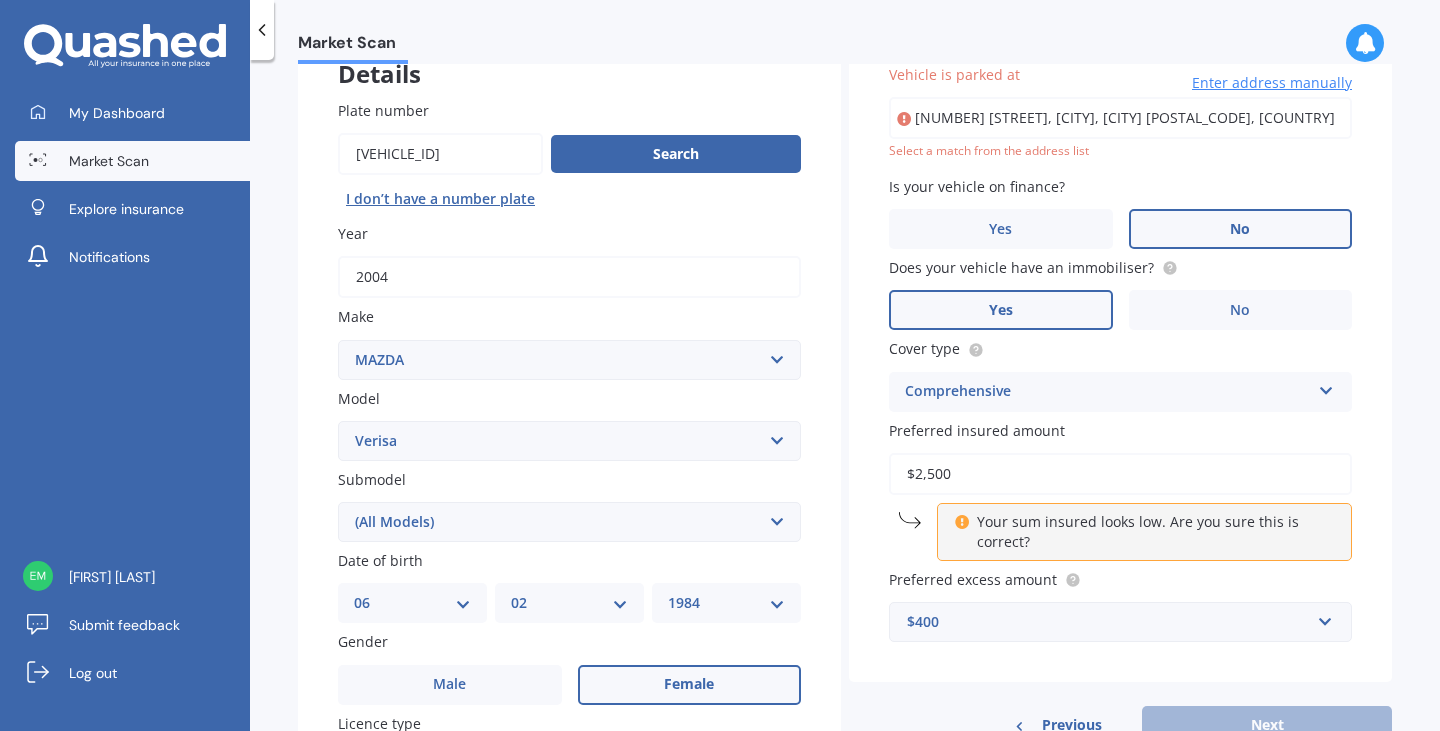 type on "[NUMBER] [STREET], [CITY], [CITY] [POSTAL_CODE]" 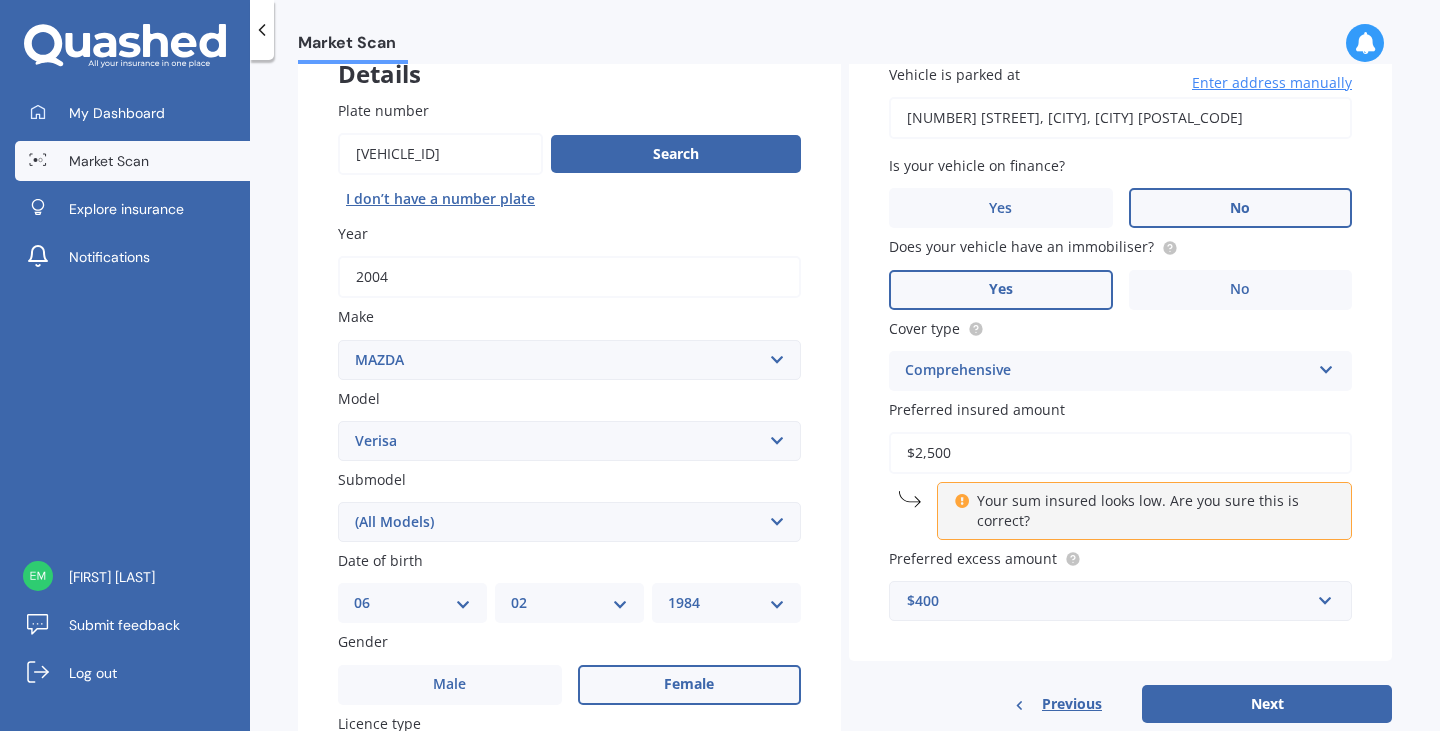 click on "$400" at bounding box center [1108, 601] 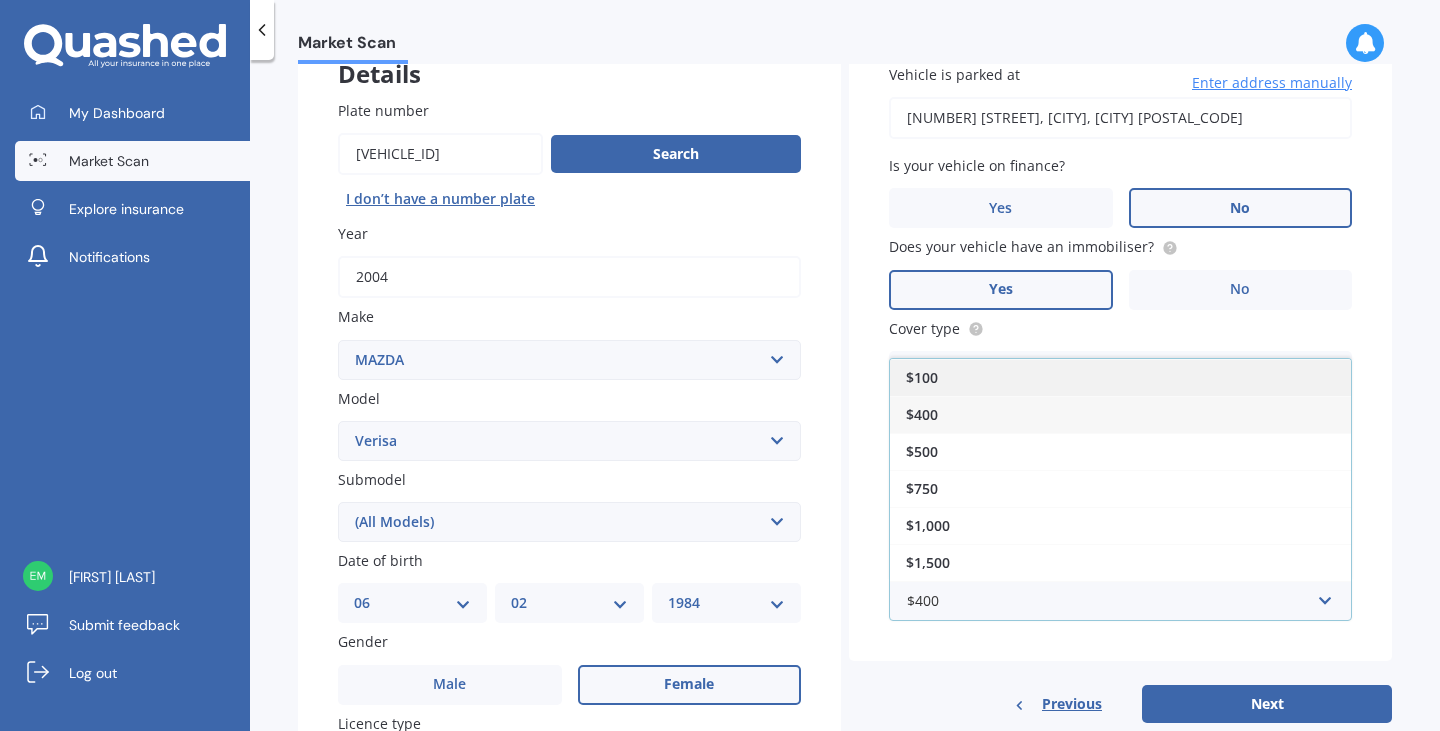 click on "$100" at bounding box center [1120, 377] 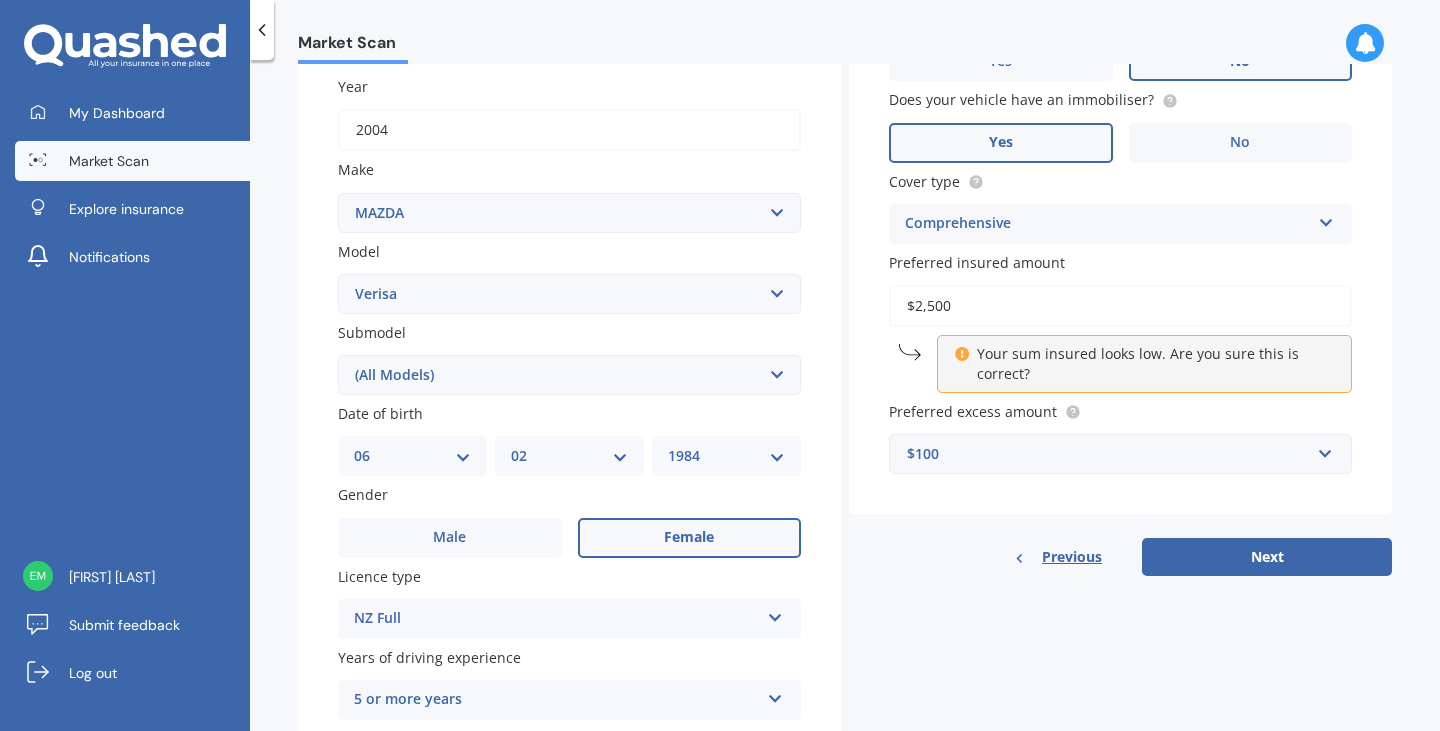 scroll, scrollTop: 285, scrollLeft: 0, axis: vertical 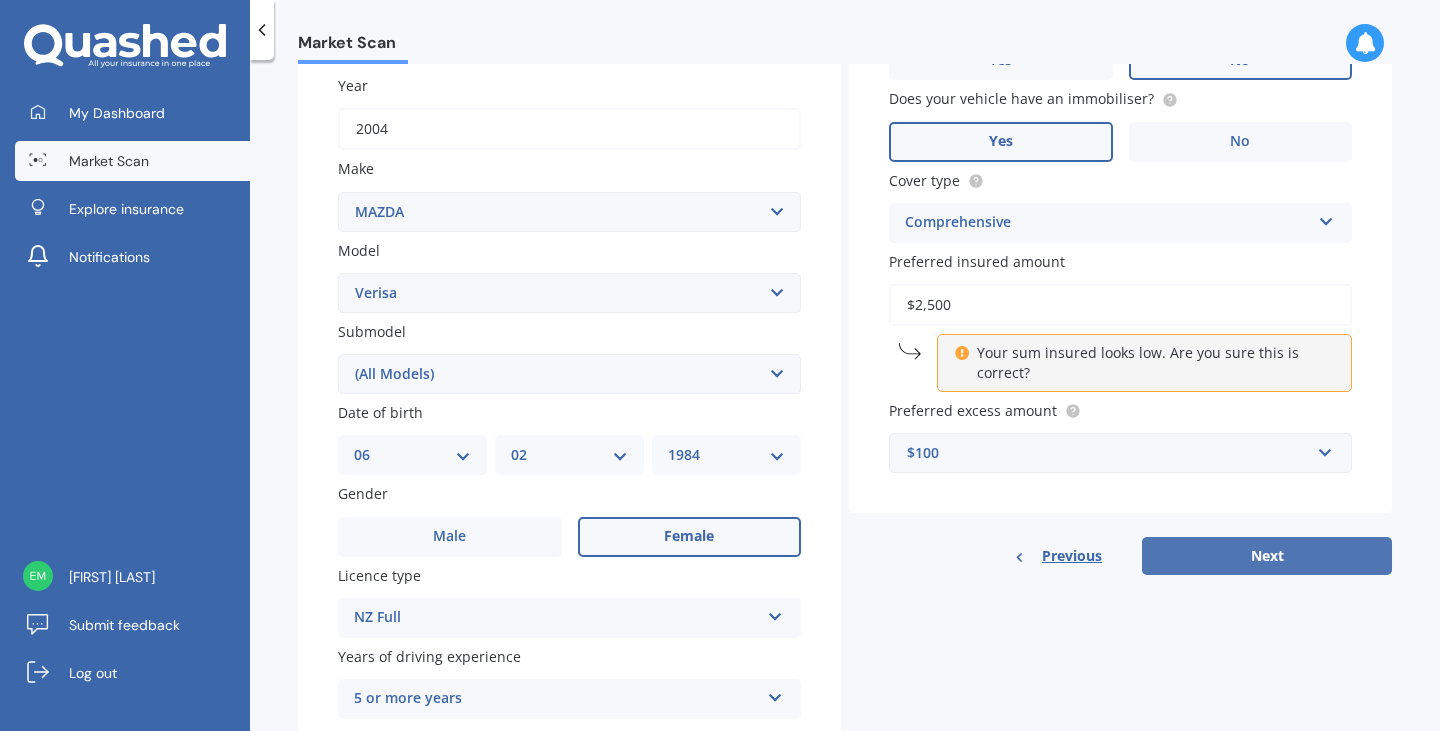 click on "Next" at bounding box center [1267, 556] 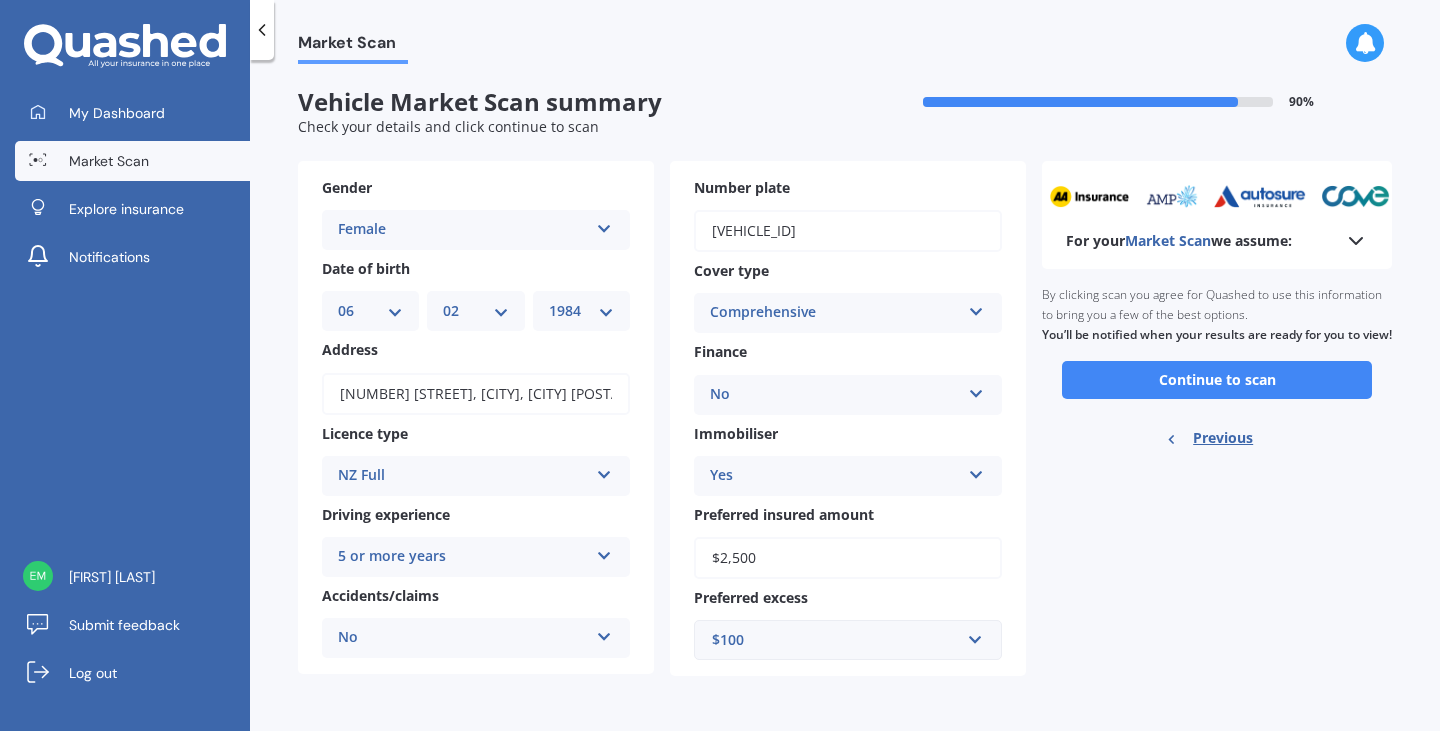 scroll, scrollTop: 0, scrollLeft: 0, axis: both 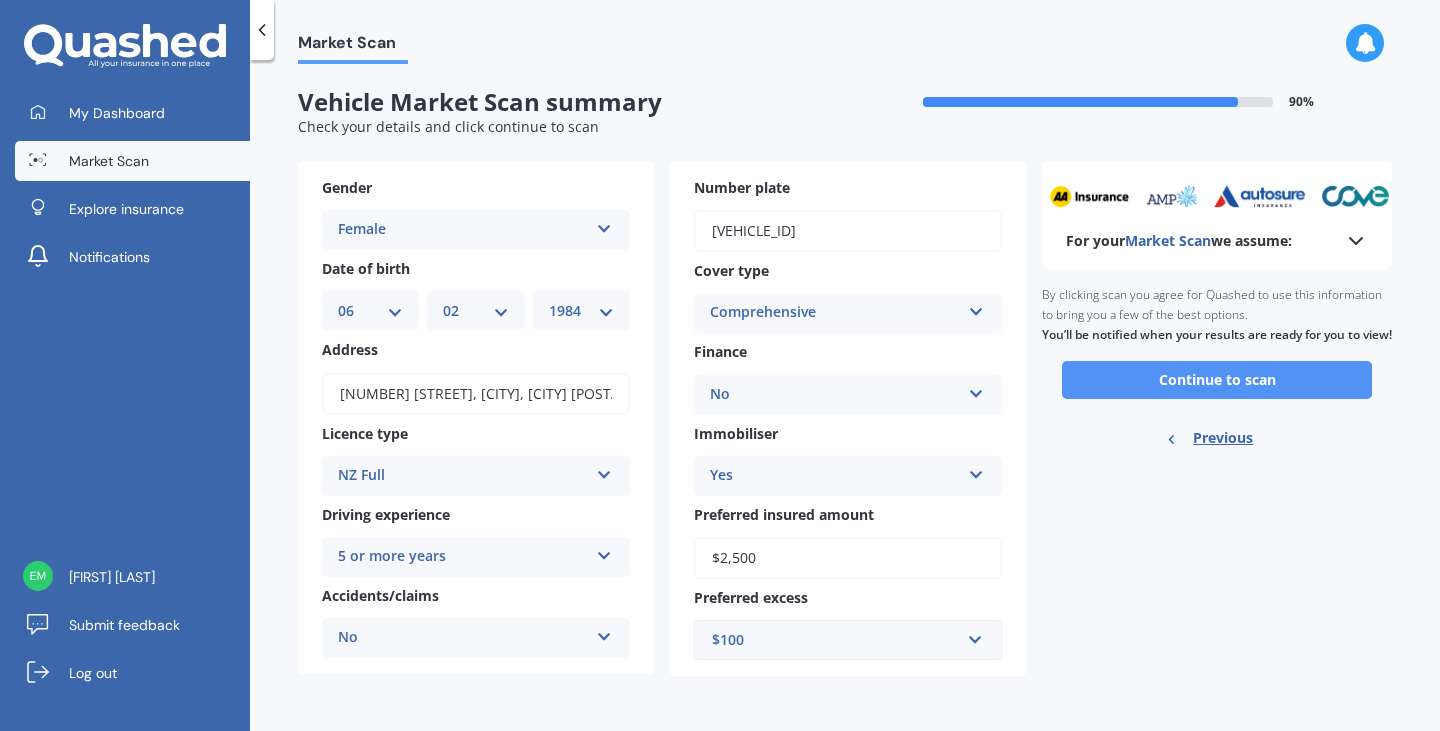 click on "Continue to scan" at bounding box center [1217, 380] 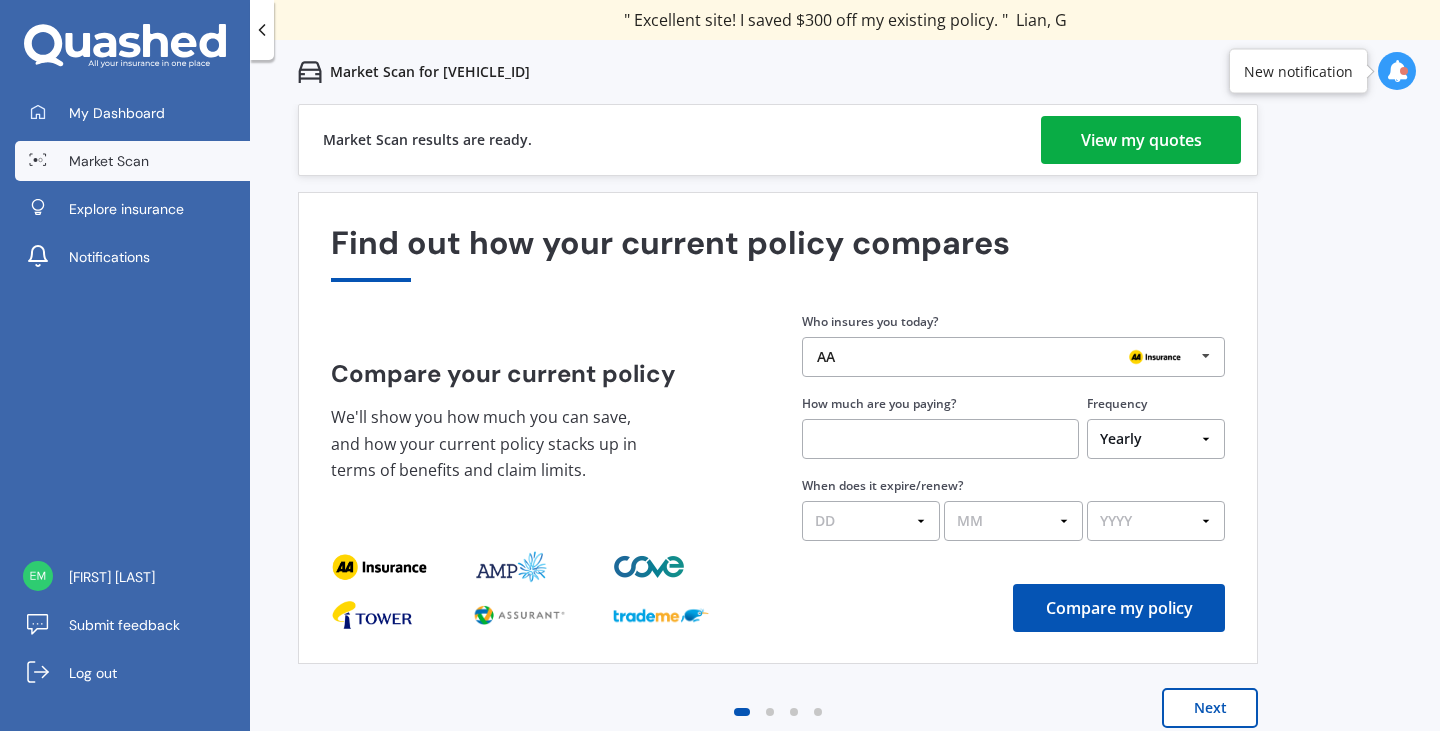 click on "View my quotes" at bounding box center (1141, 140) 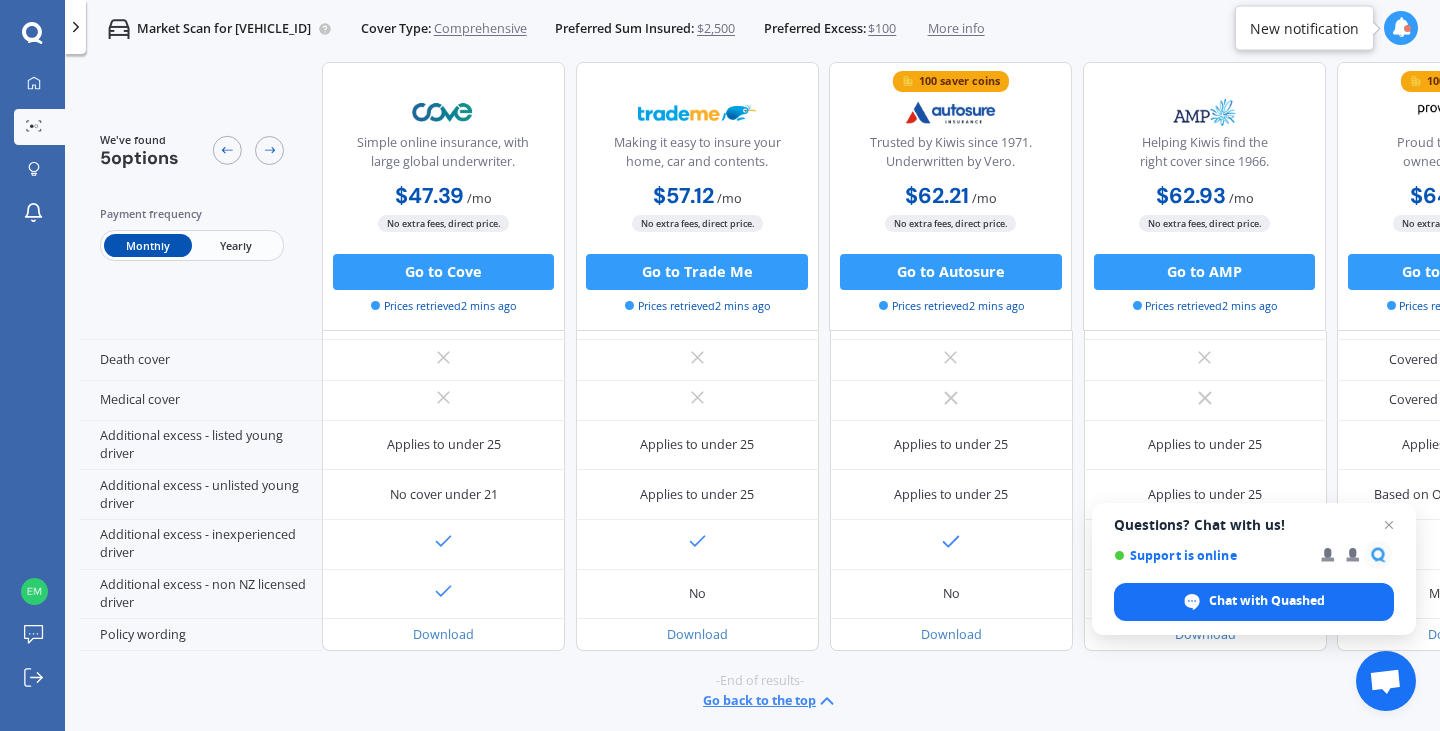 scroll, scrollTop: 910, scrollLeft: 0, axis: vertical 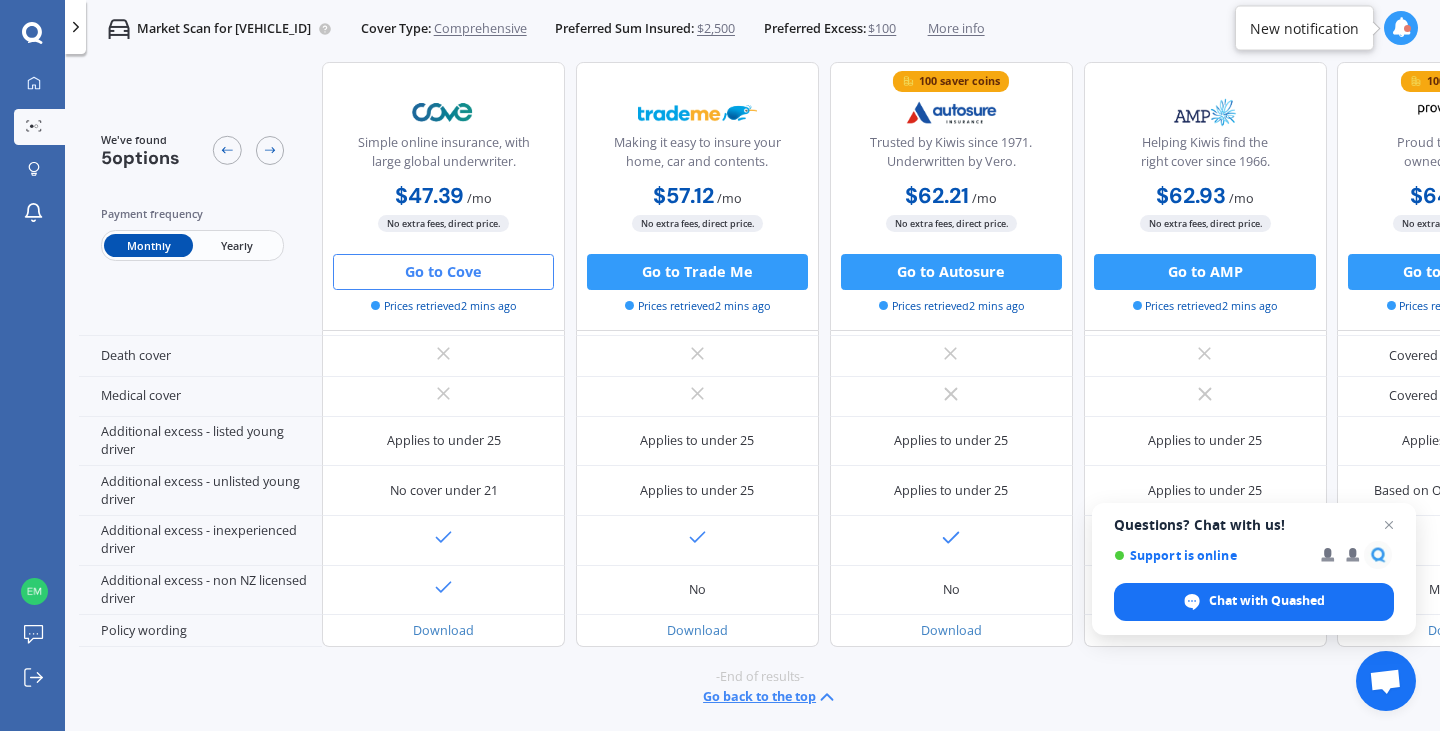 click on "Go to Cove" at bounding box center (443, 272) 